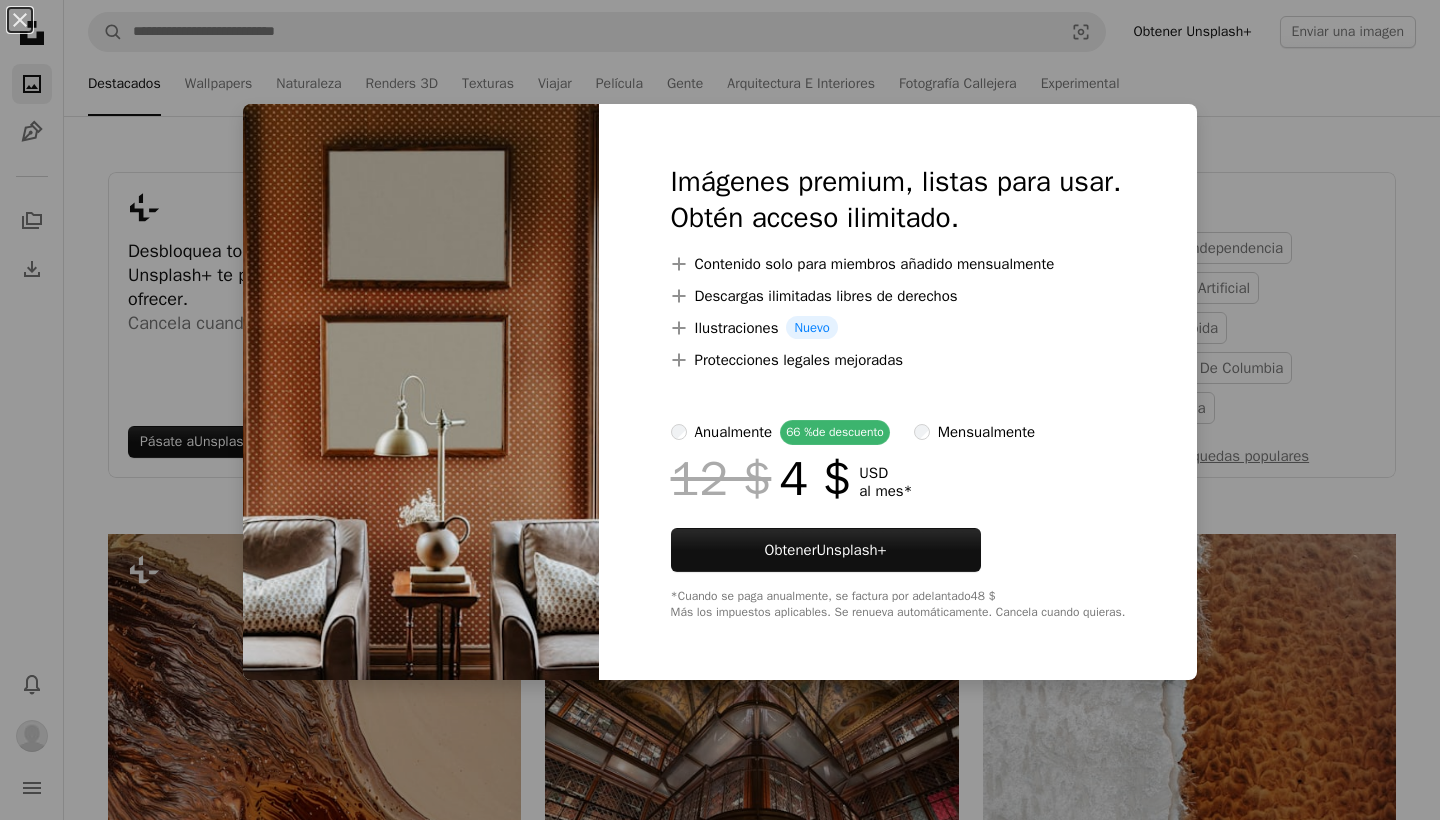 scroll, scrollTop: 12795, scrollLeft: 0, axis: vertical 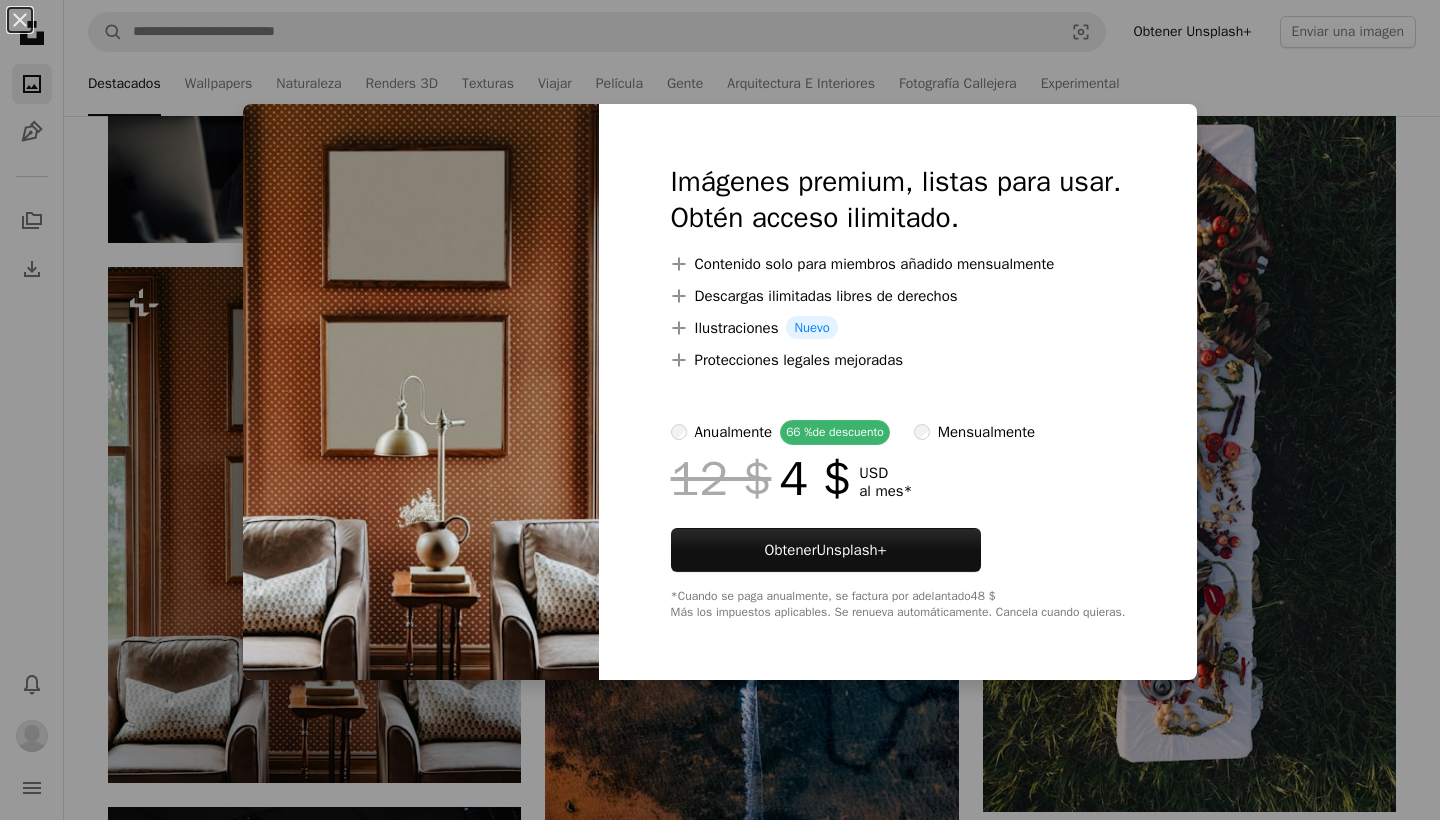 click on "An X shape Imágenes premium, listas para usar. Obtén acceso ilimitado. A plus sign Contenido solo para miembros añadido mensualmente A plus sign Descargas ilimitadas libres de derechos A plus sign Ilustraciones  Nuevo A plus sign Protecciones legales mejoradas anualmente 66 %  de descuento mensualmente 12 $   4 $ USD al mes * Obtener  Unsplash+ *Cuando se paga anualmente, se factura por adelantado  48 $ Más los impuestos aplicables. Se renueva automáticamente. Cancela cuando quieras." at bounding box center (720, 410) 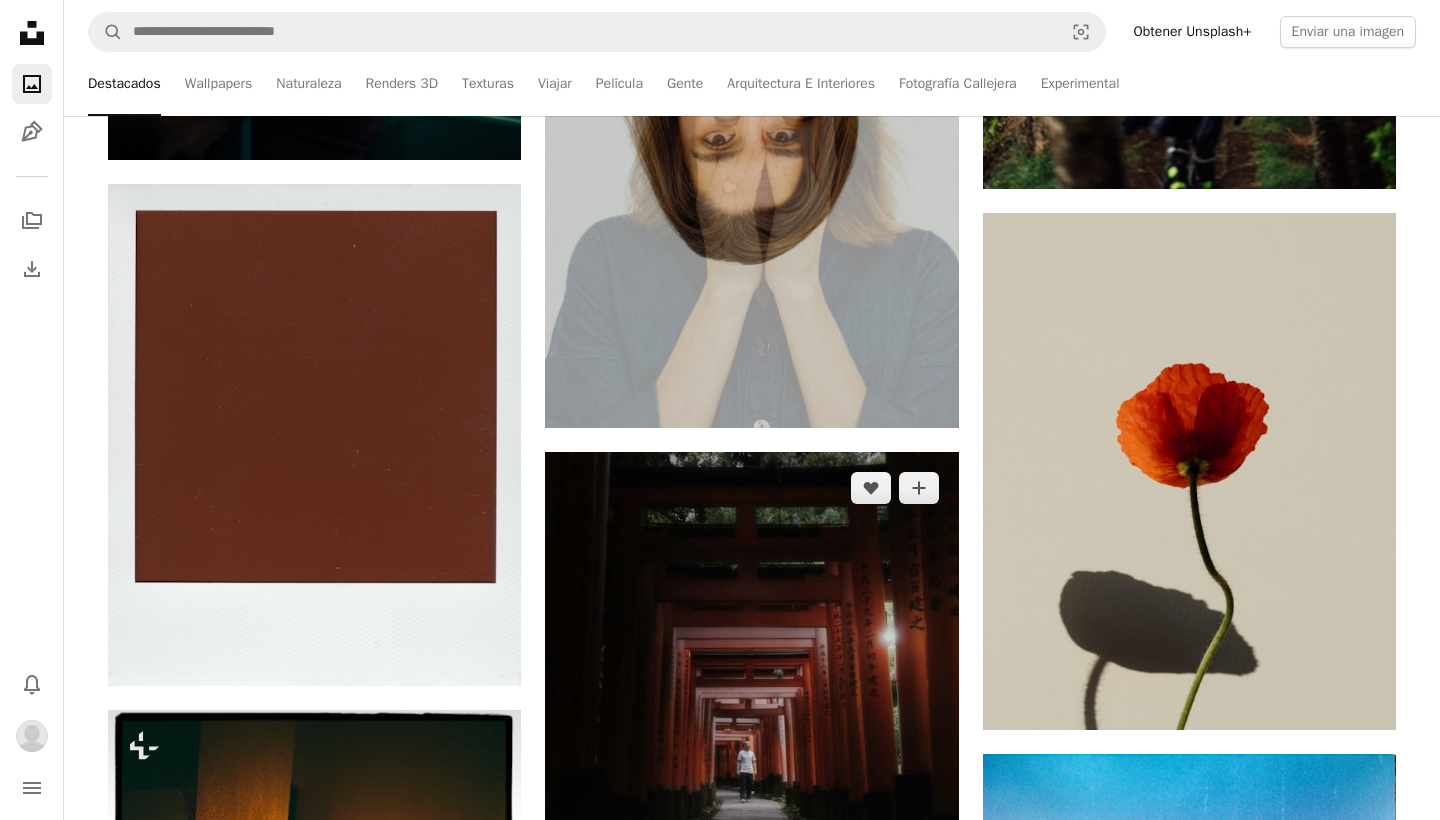 scroll, scrollTop: 14045, scrollLeft: 0, axis: vertical 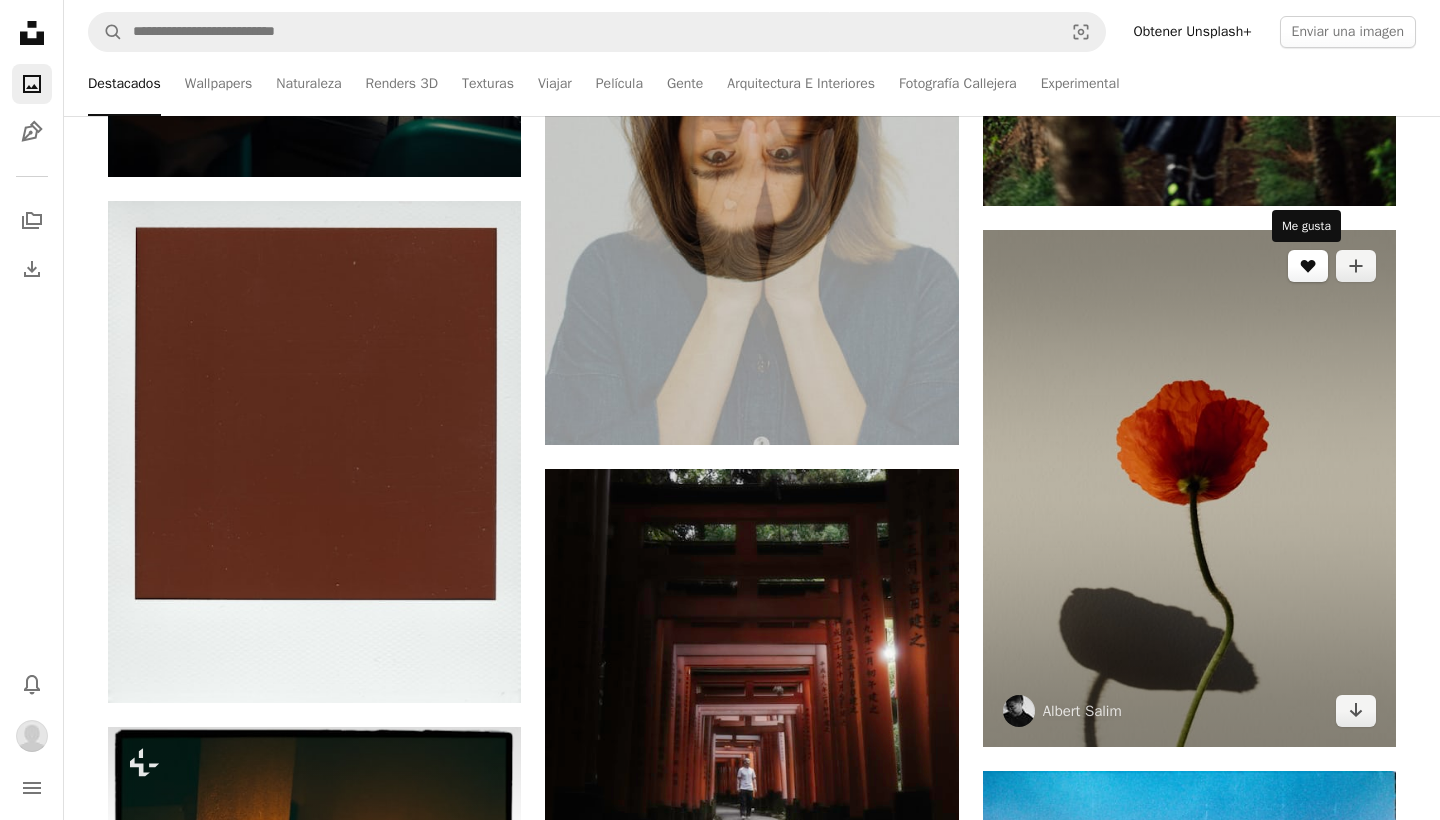 click on "A heart" 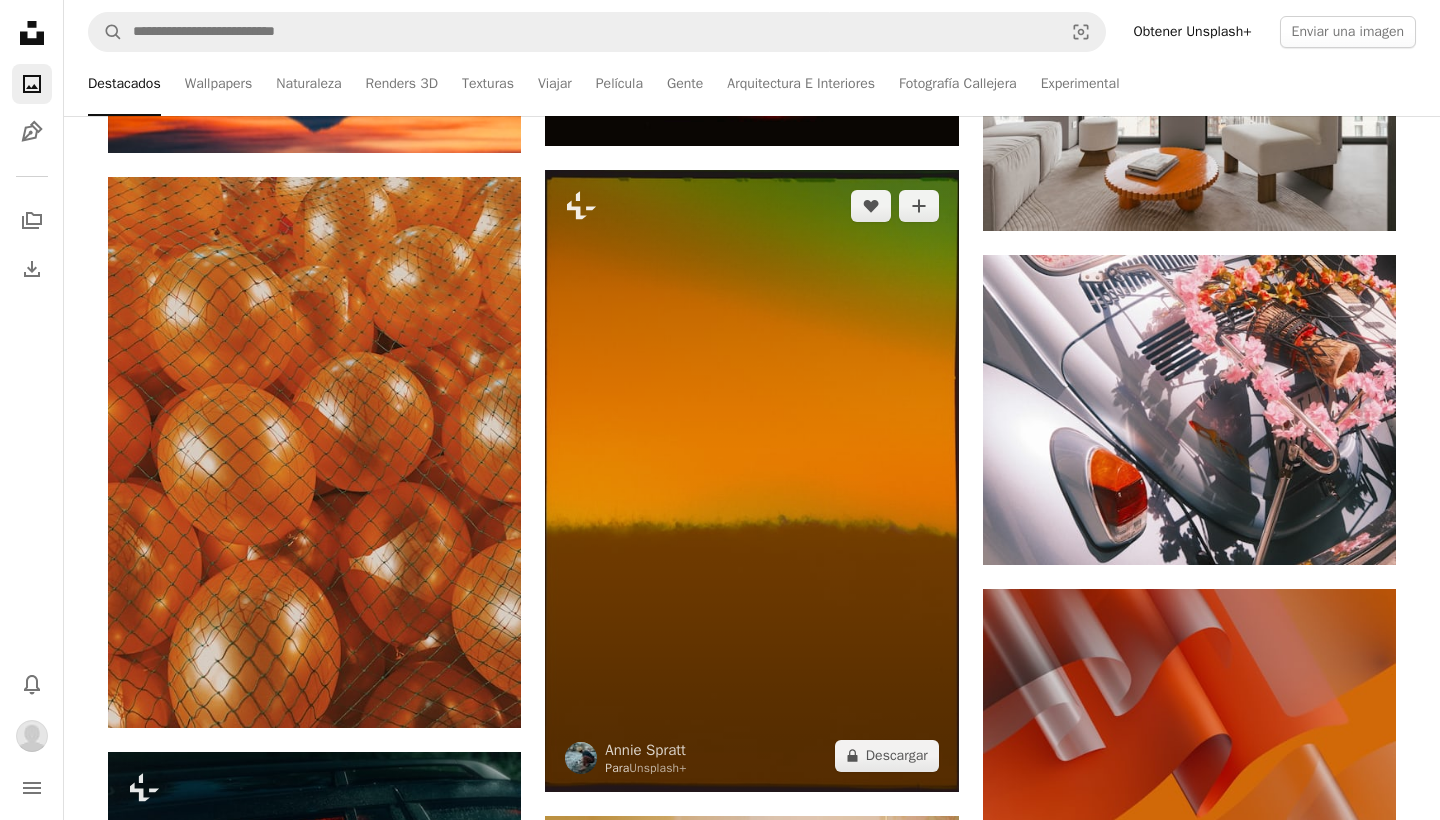 scroll, scrollTop: 15824, scrollLeft: 0, axis: vertical 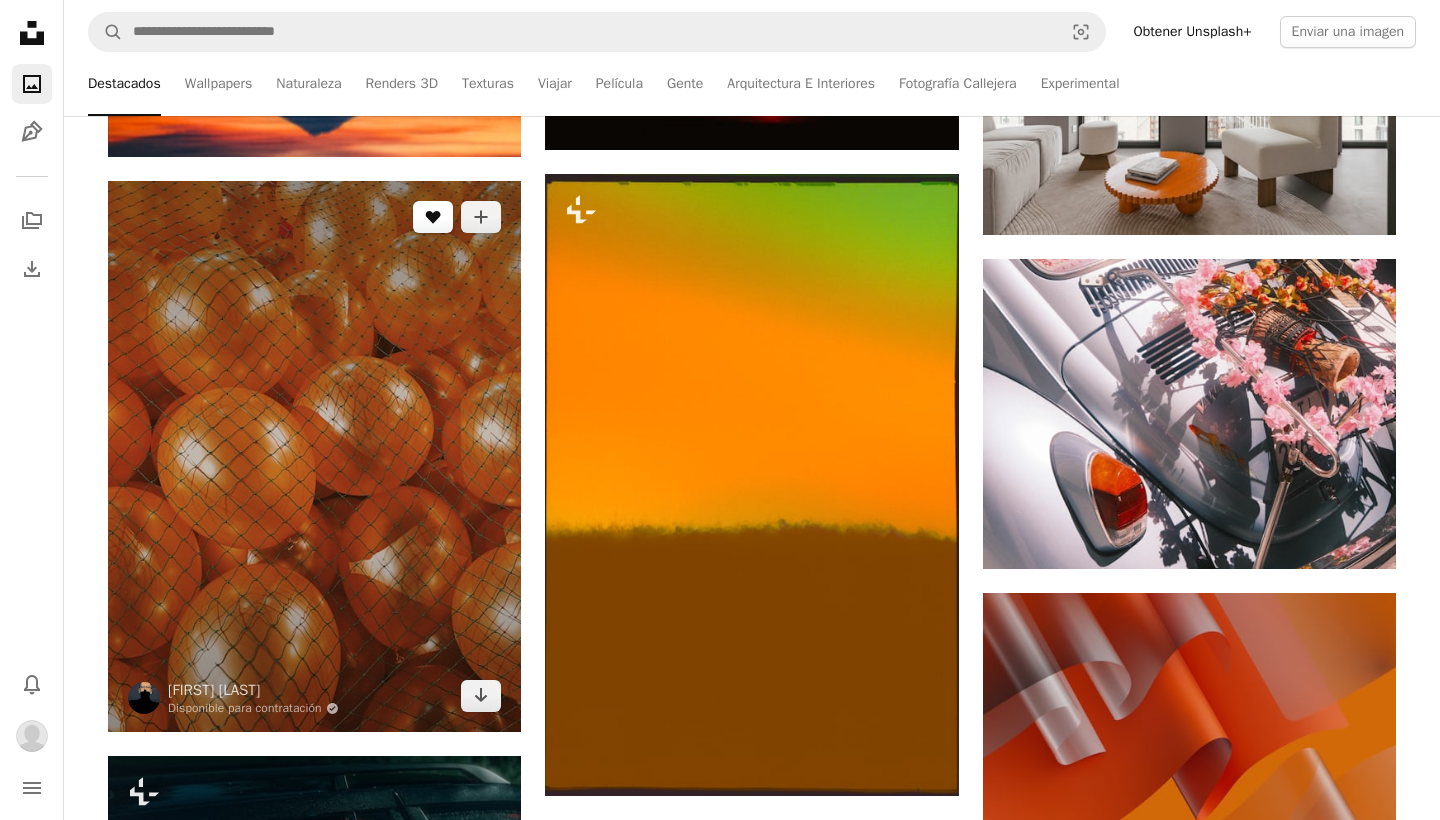 click on "A heart" 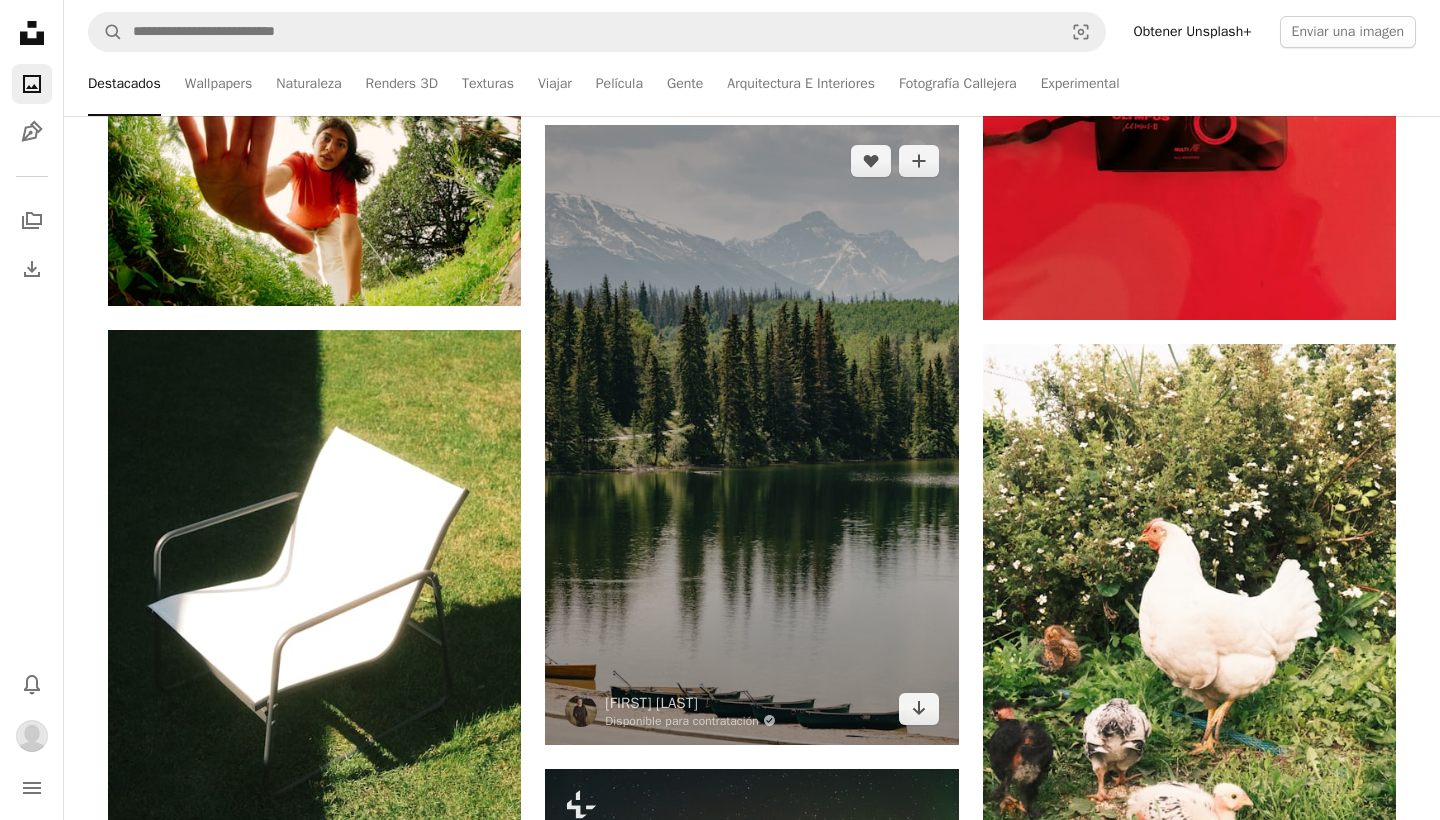 scroll, scrollTop: 24626, scrollLeft: 0, axis: vertical 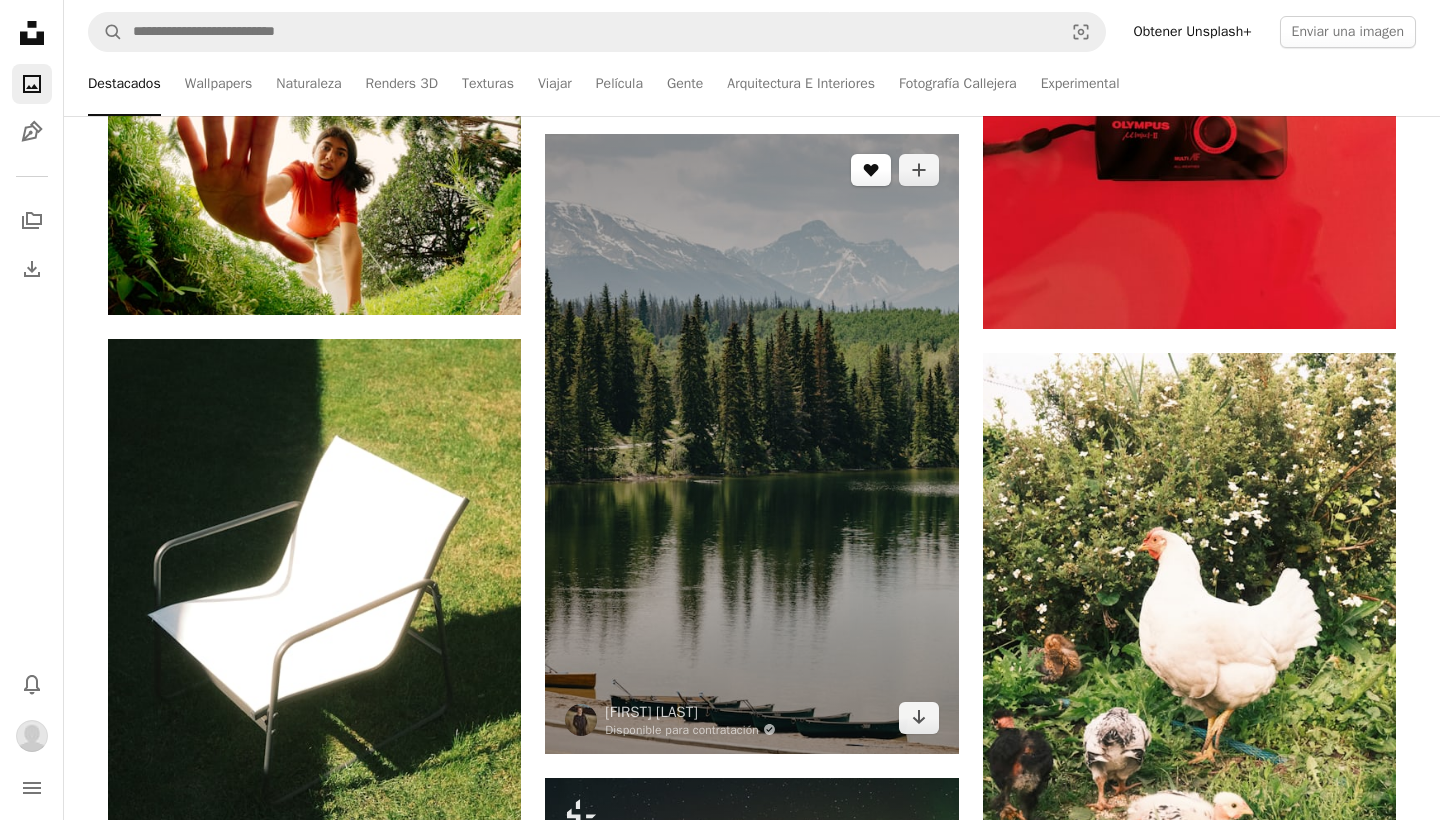 click on "A heart" 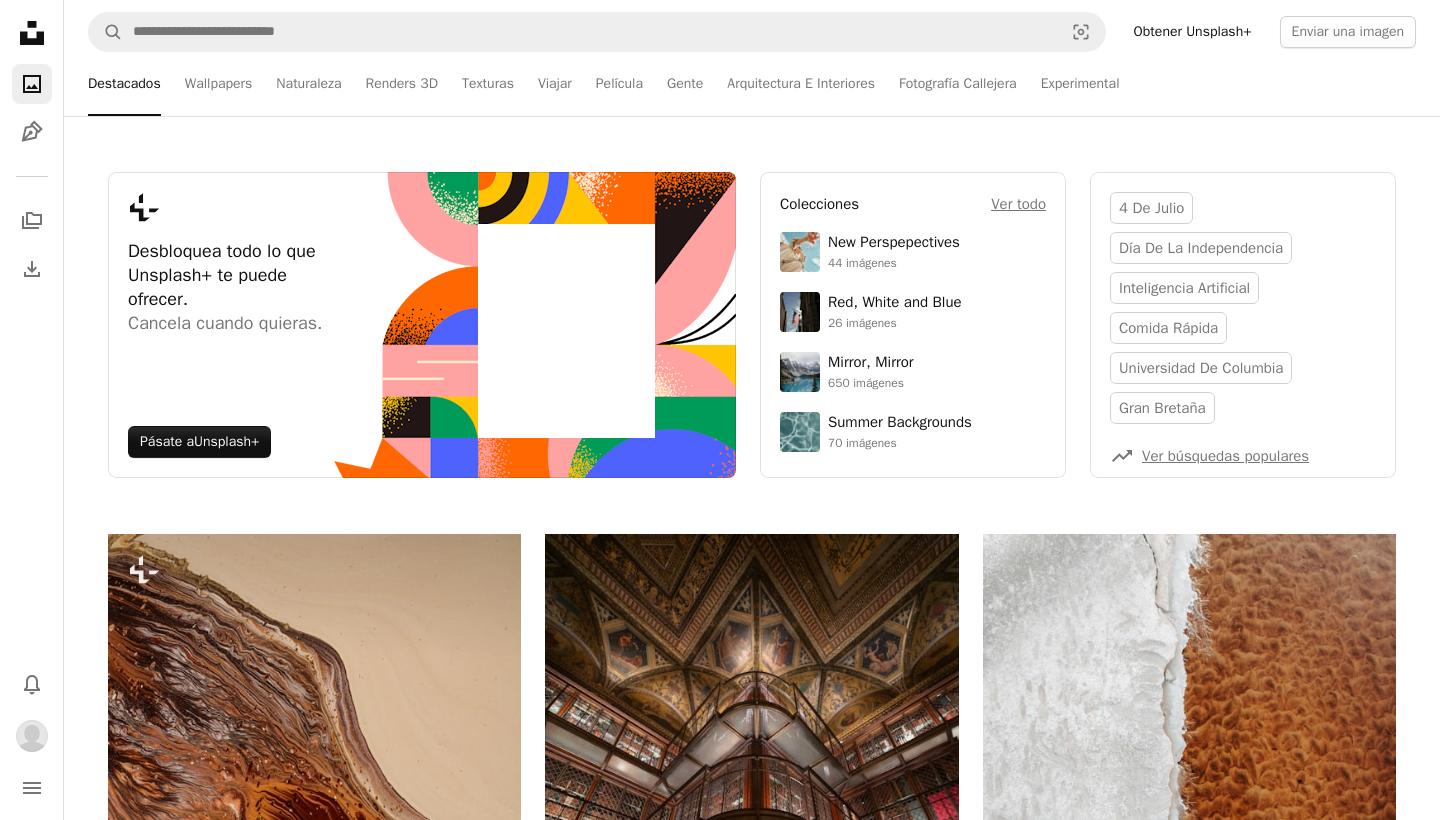 scroll, scrollTop: 0, scrollLeft: 0, axis: both 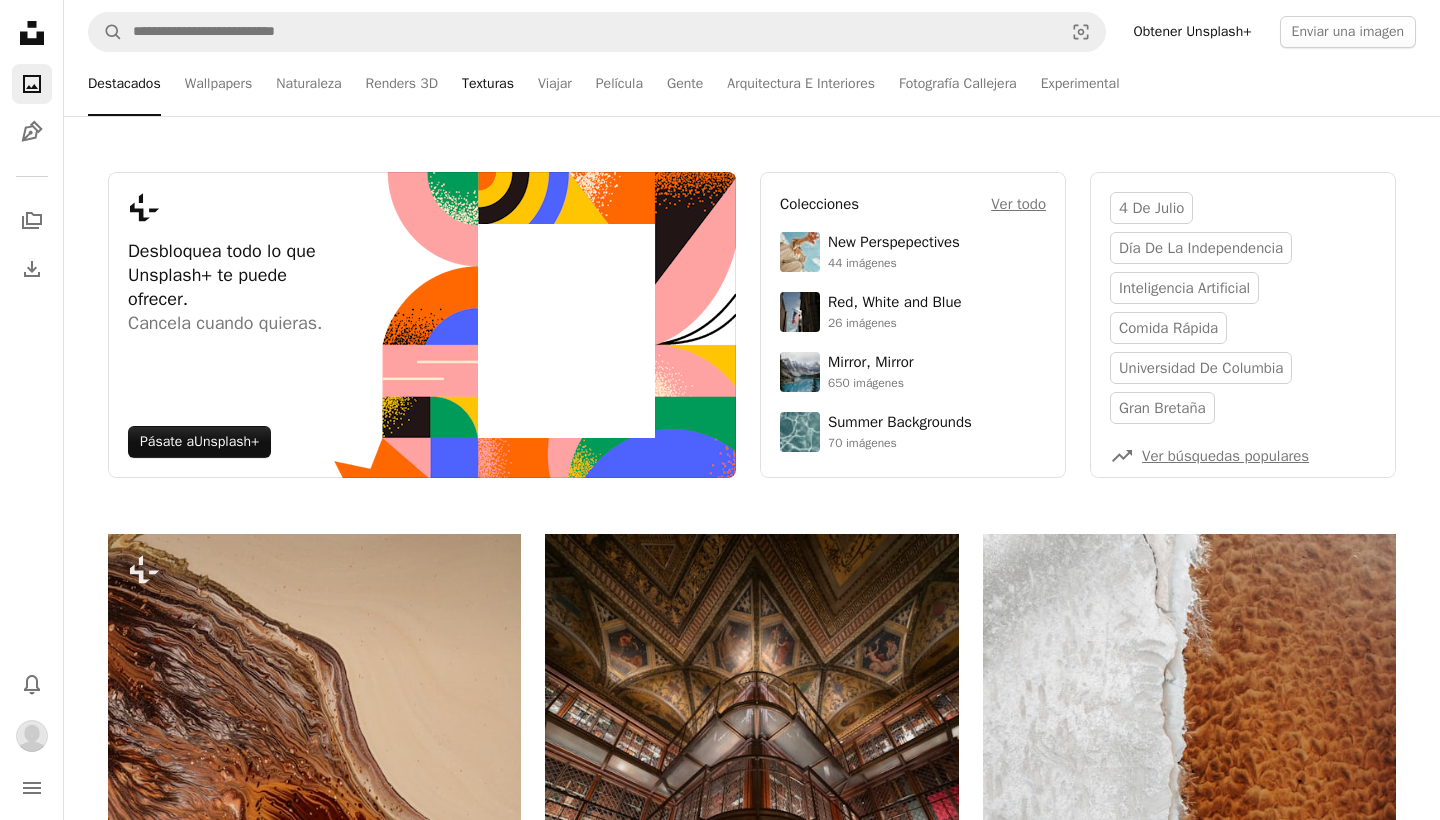 click on "Texturas" at bounding box center [488, 84] 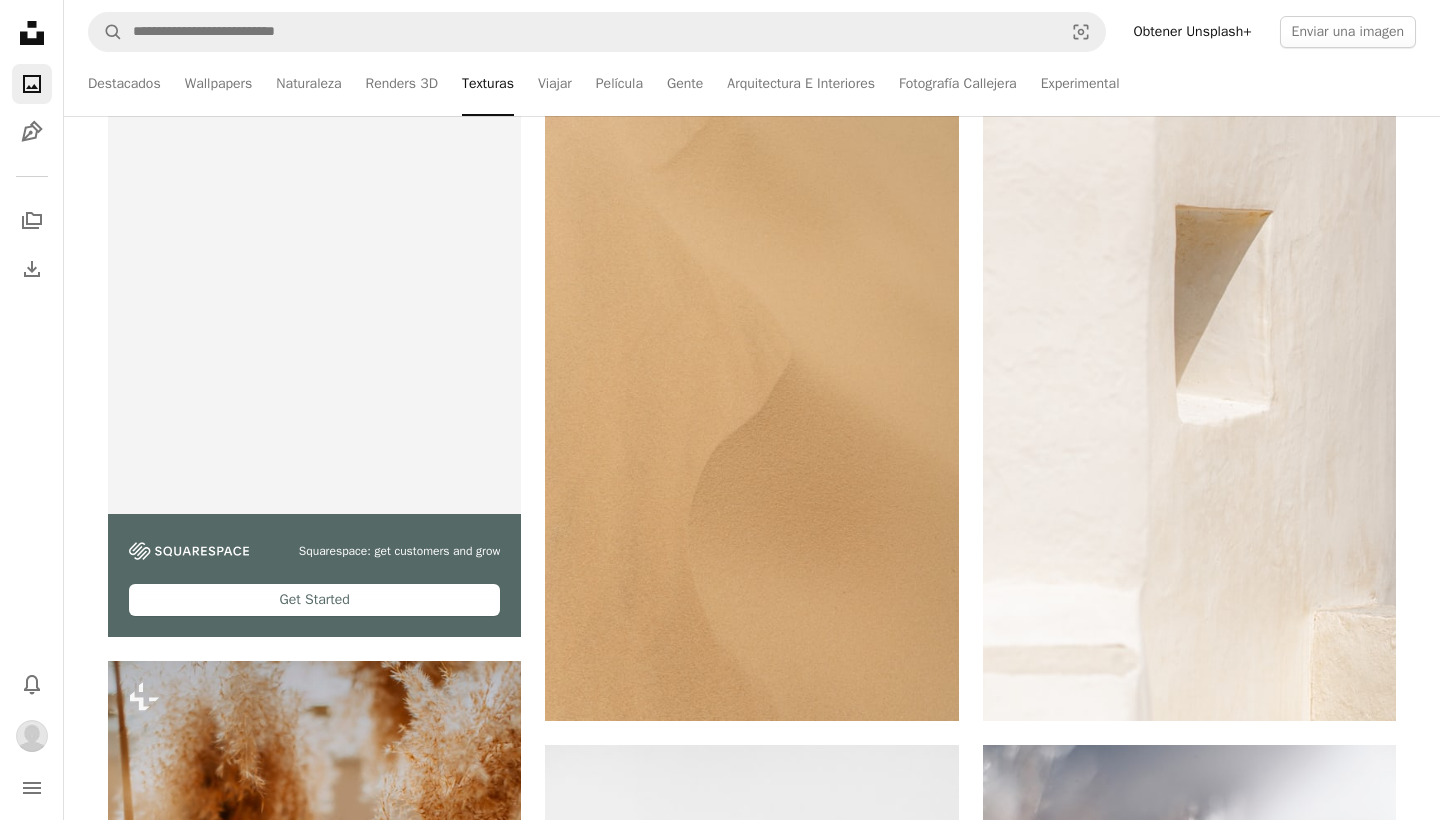 scroll, scrollTop: 434, scrollLeft: 0, axis: vertical 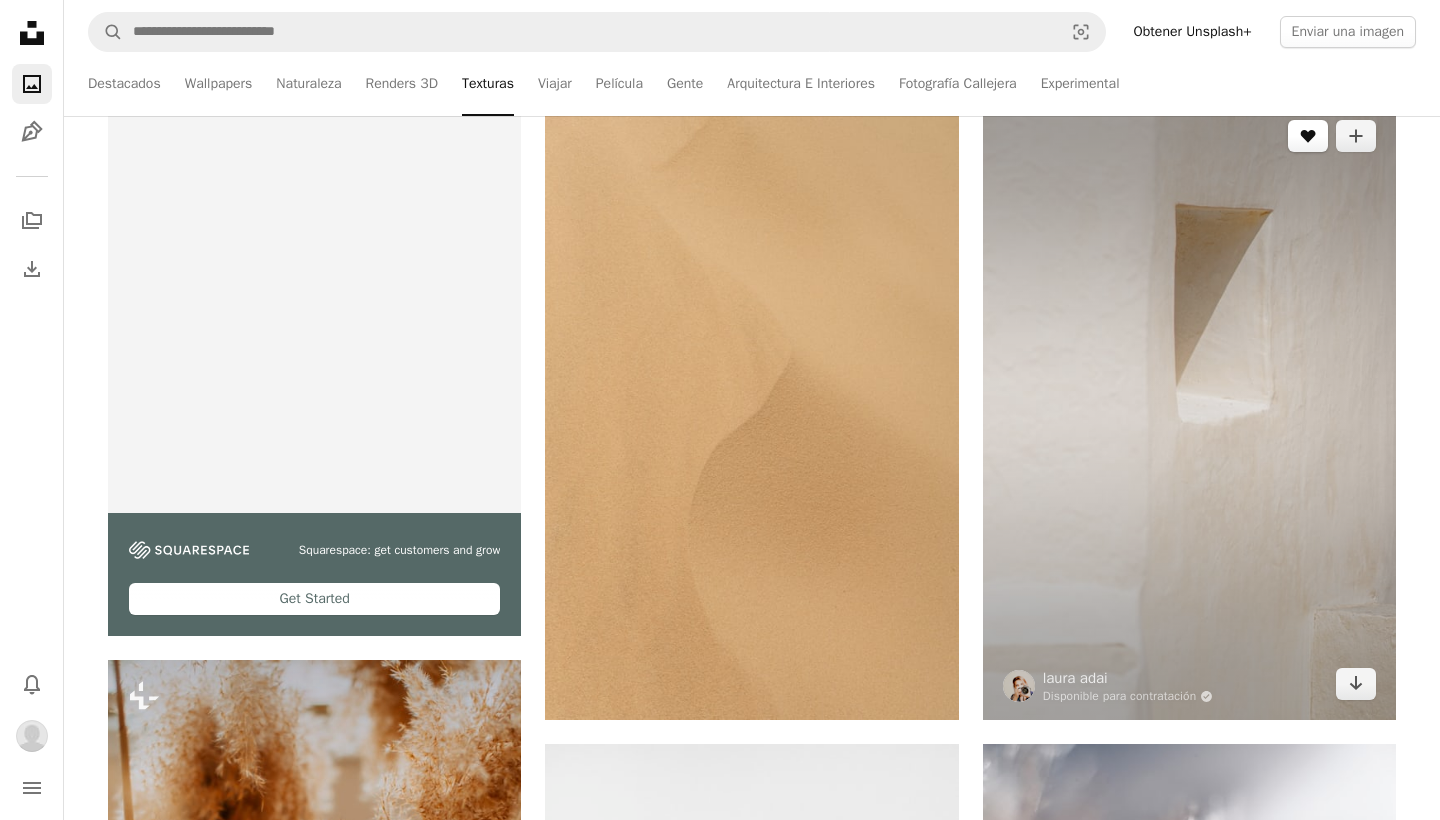 click 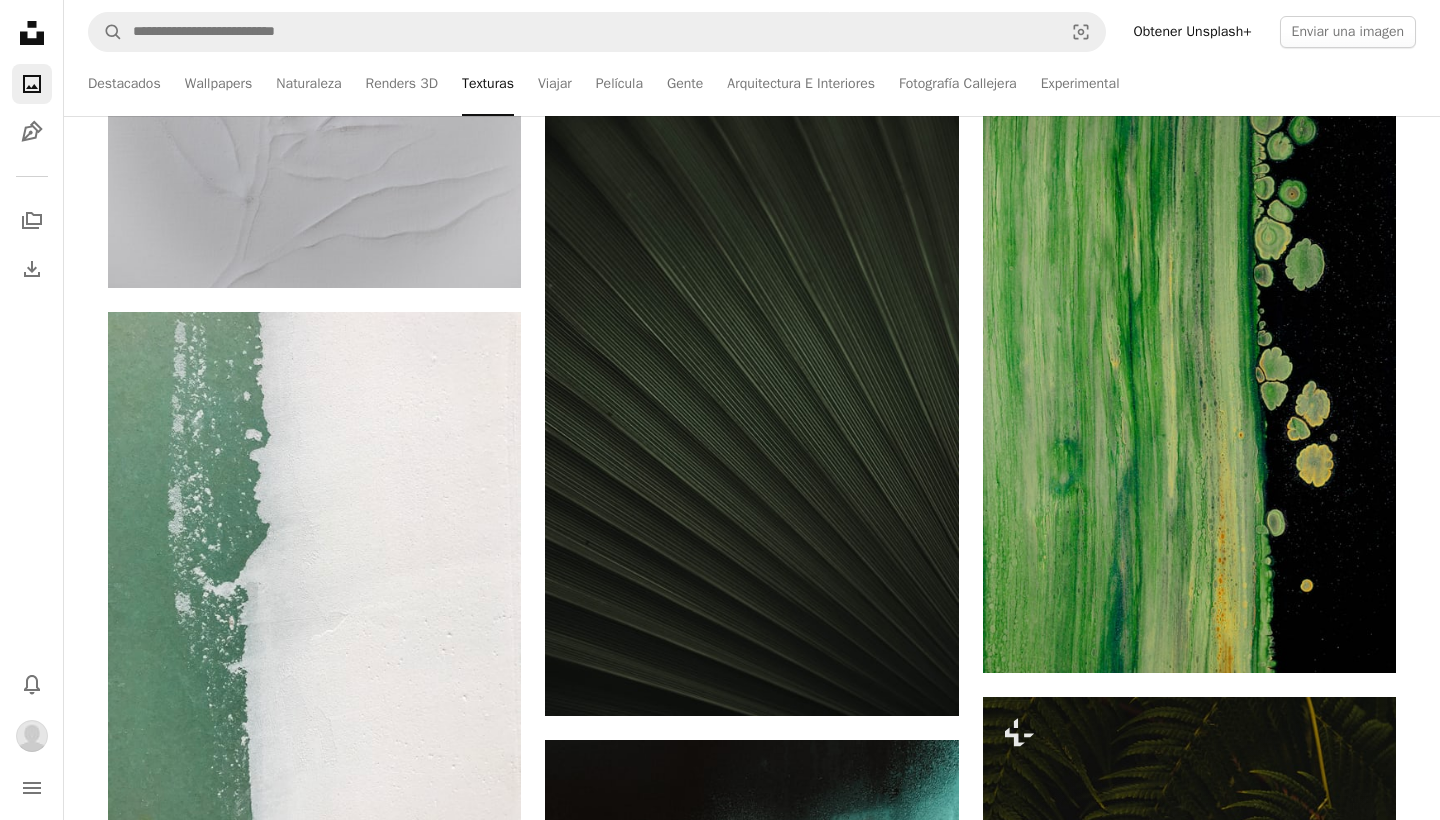 scroll, scrollTop: 2041, scrollLeft: 0, axis: vertical 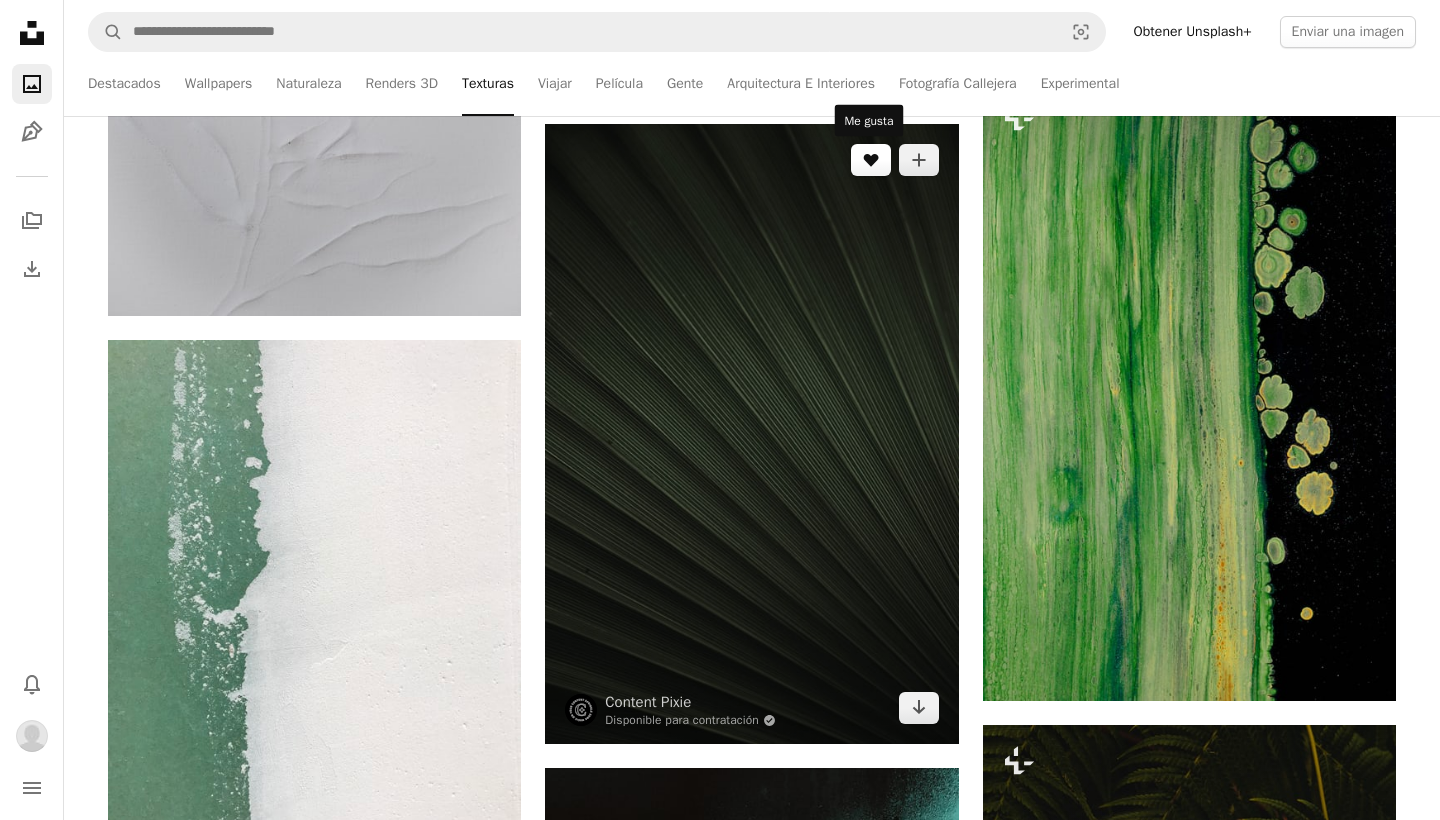 click on "A heart" 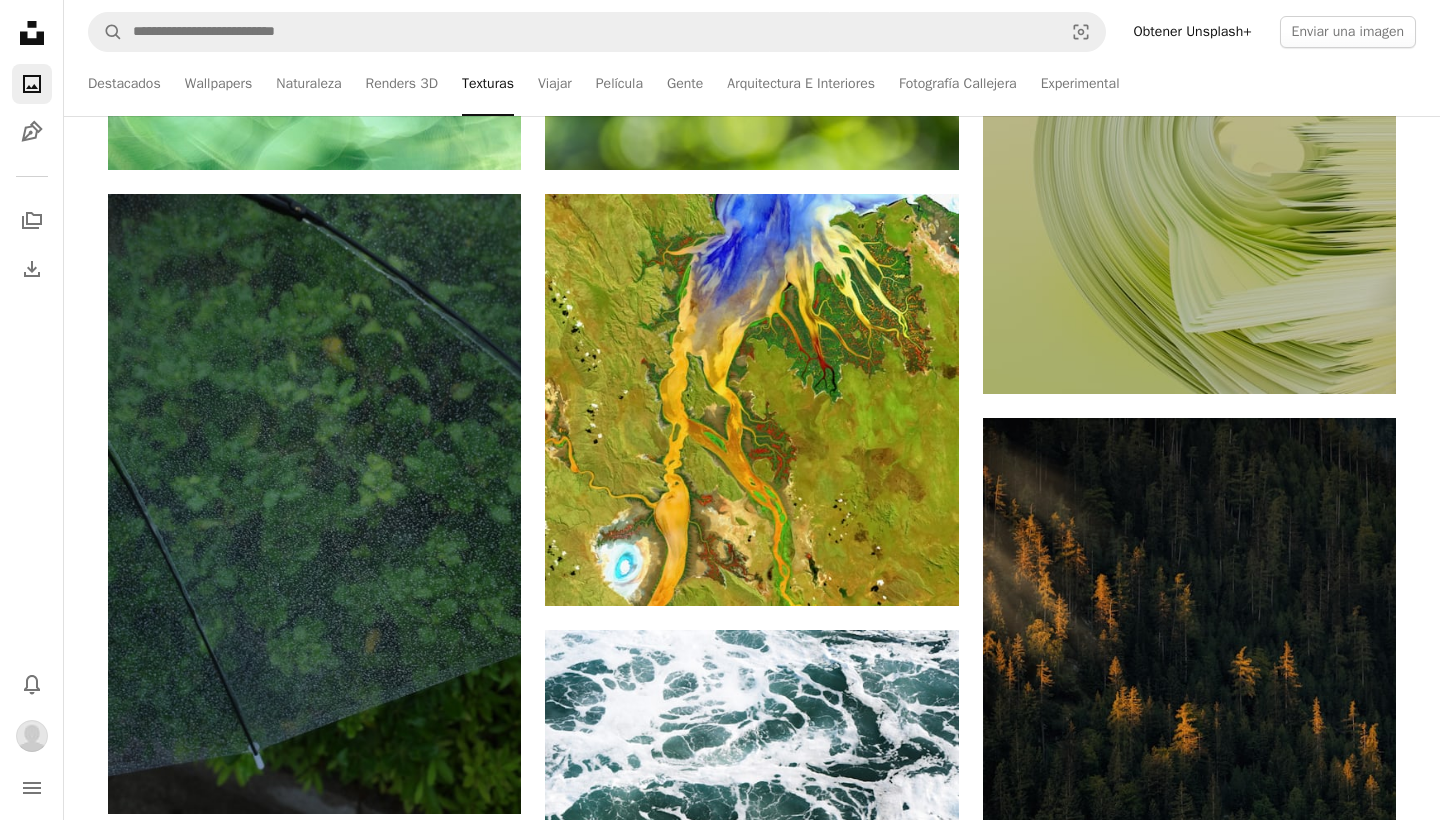 scroll, scrollTop: 4039, scrollLeft: 0, axis: vertical 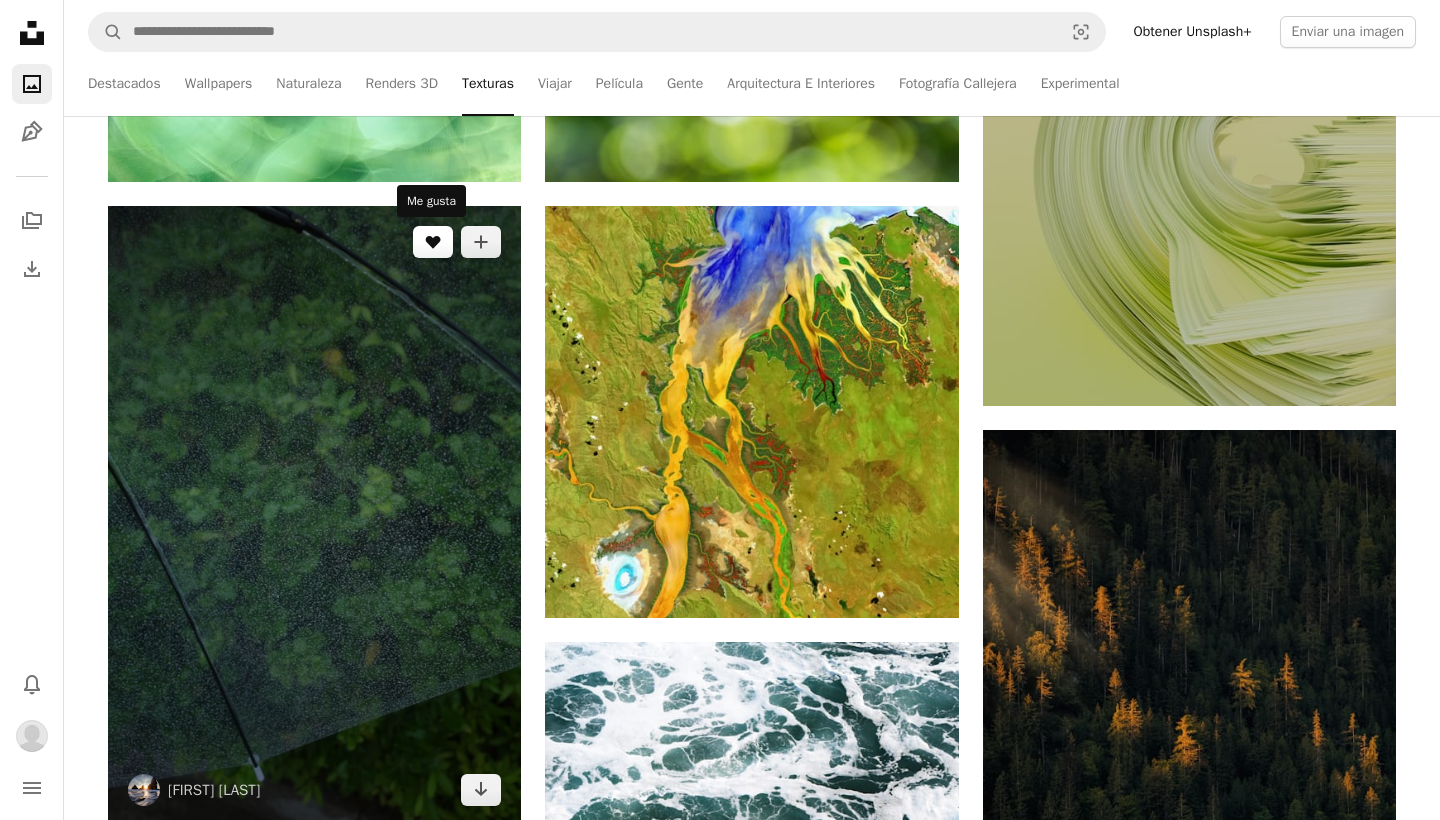 click 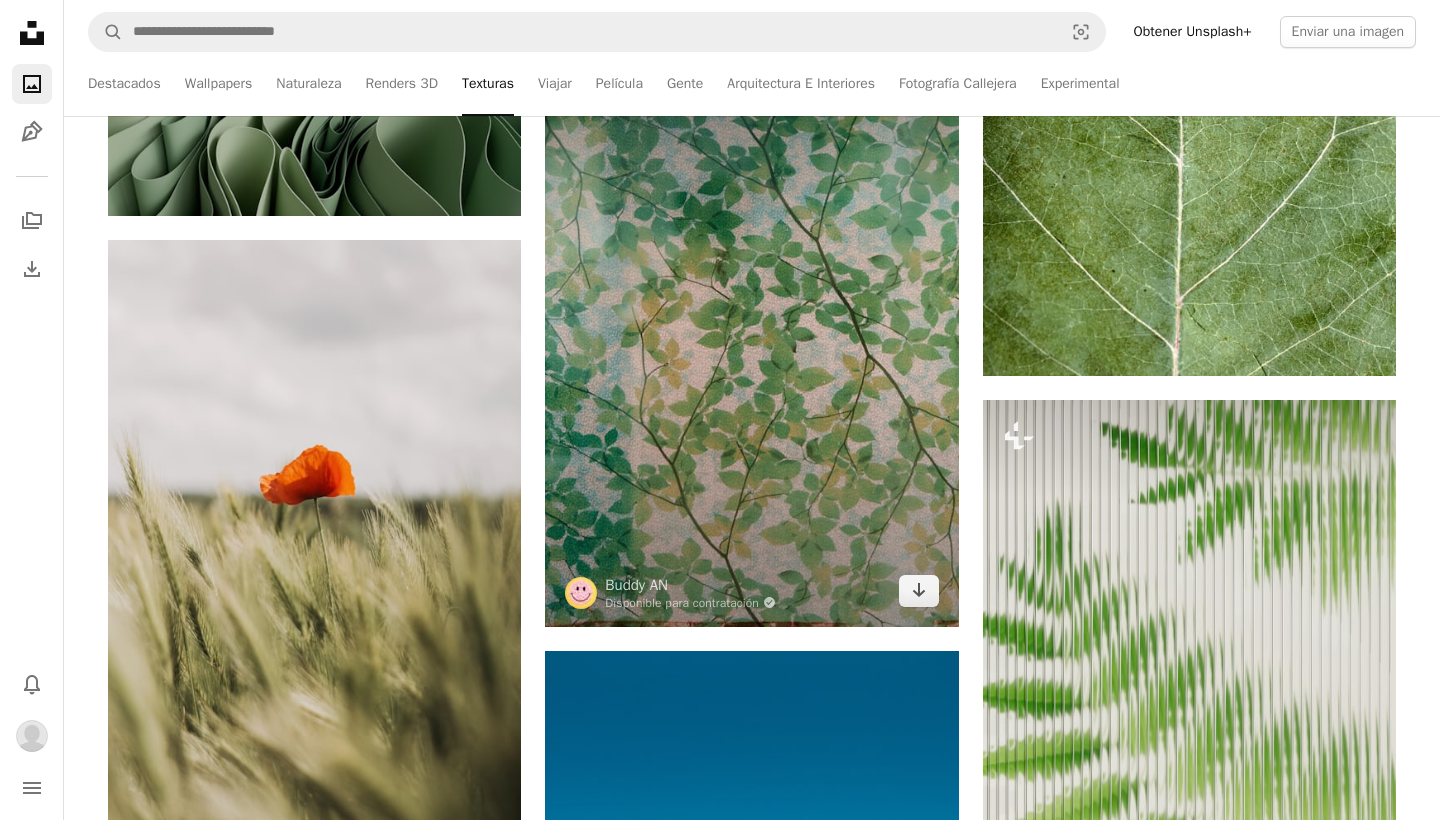 scroll, scrollTop: 12874, scrollLeft: 0, axis: vertical 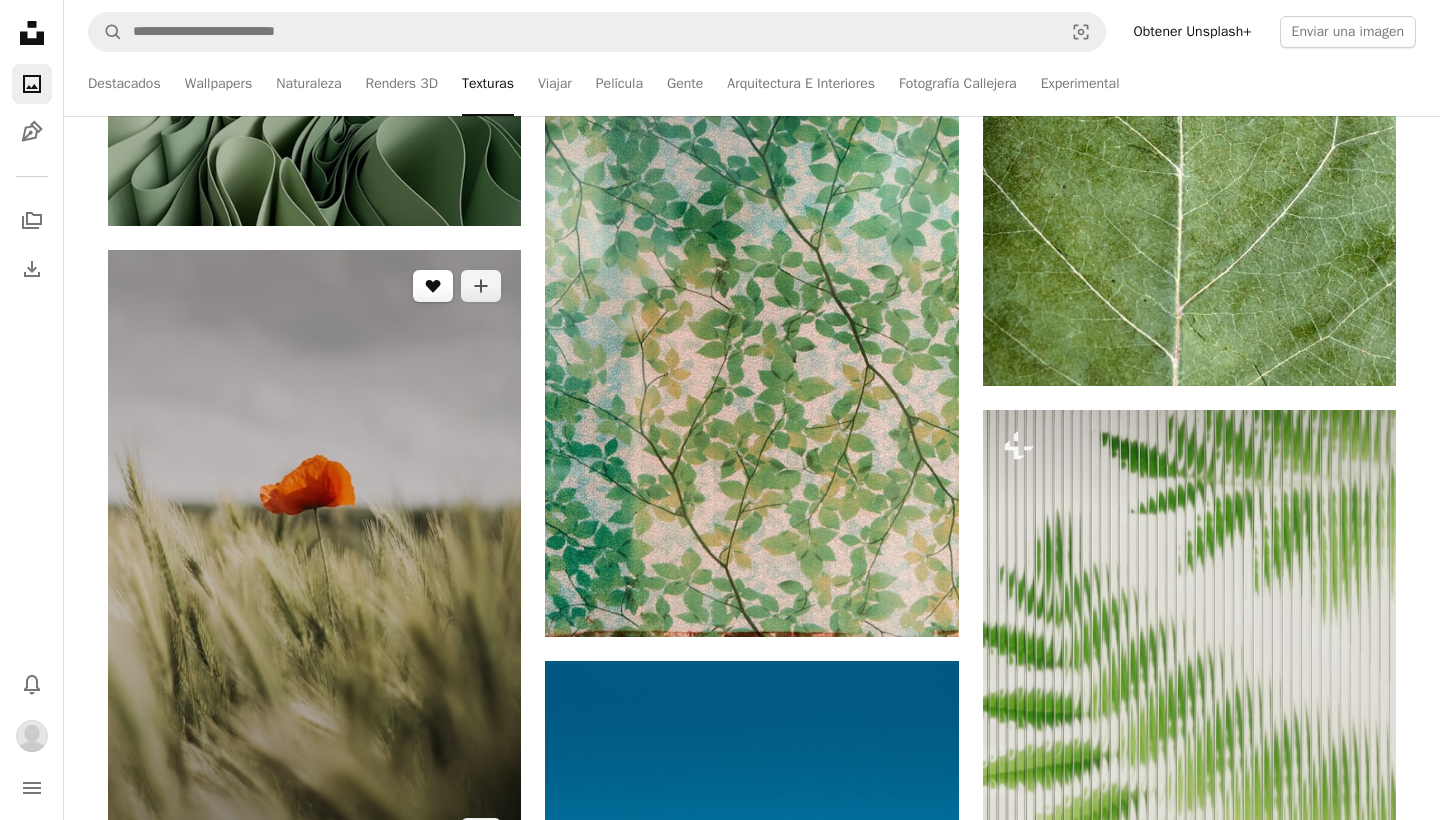 click 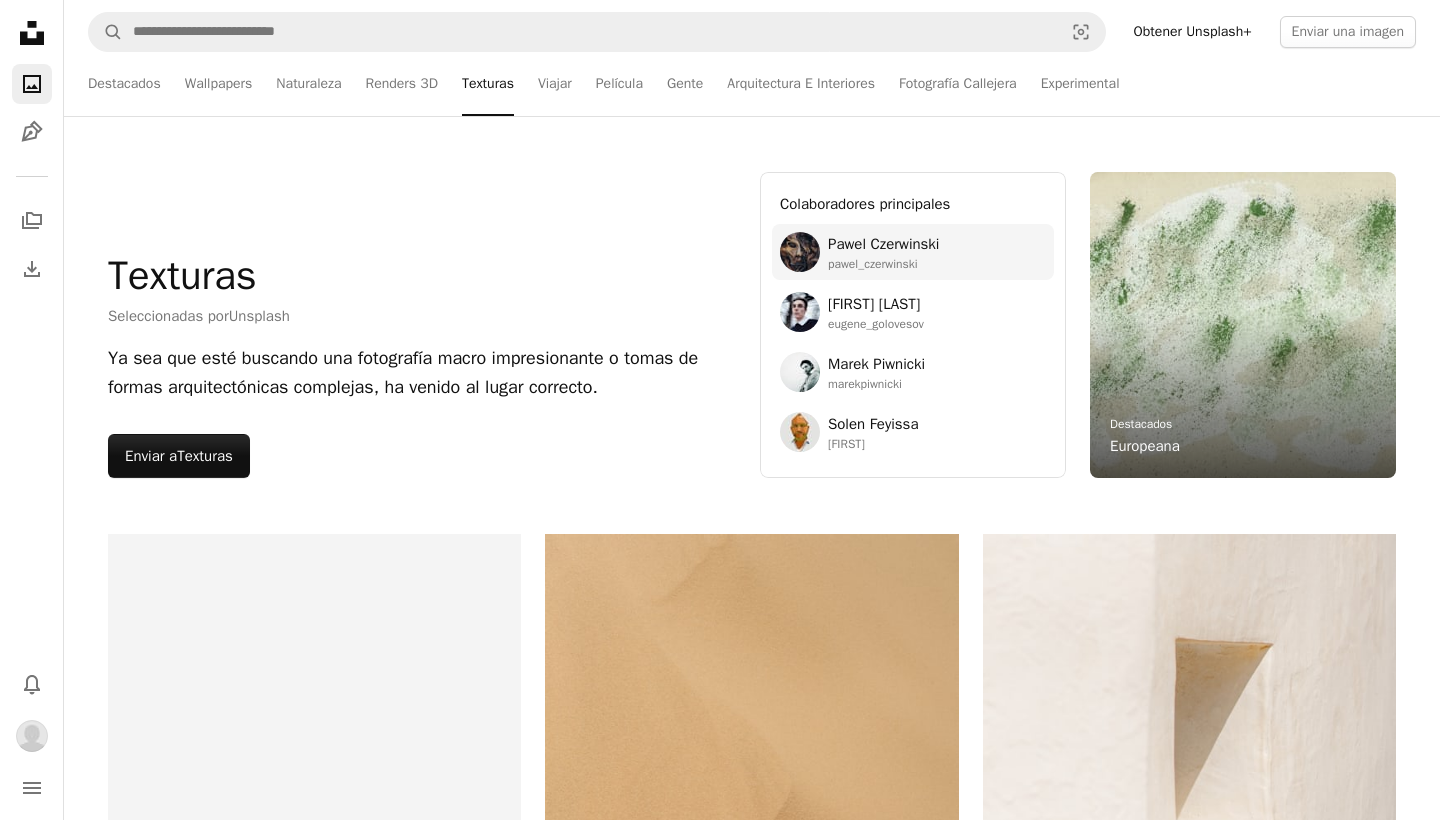 scroll, scrollTop: 0, scrollLeft: 0, axis: both 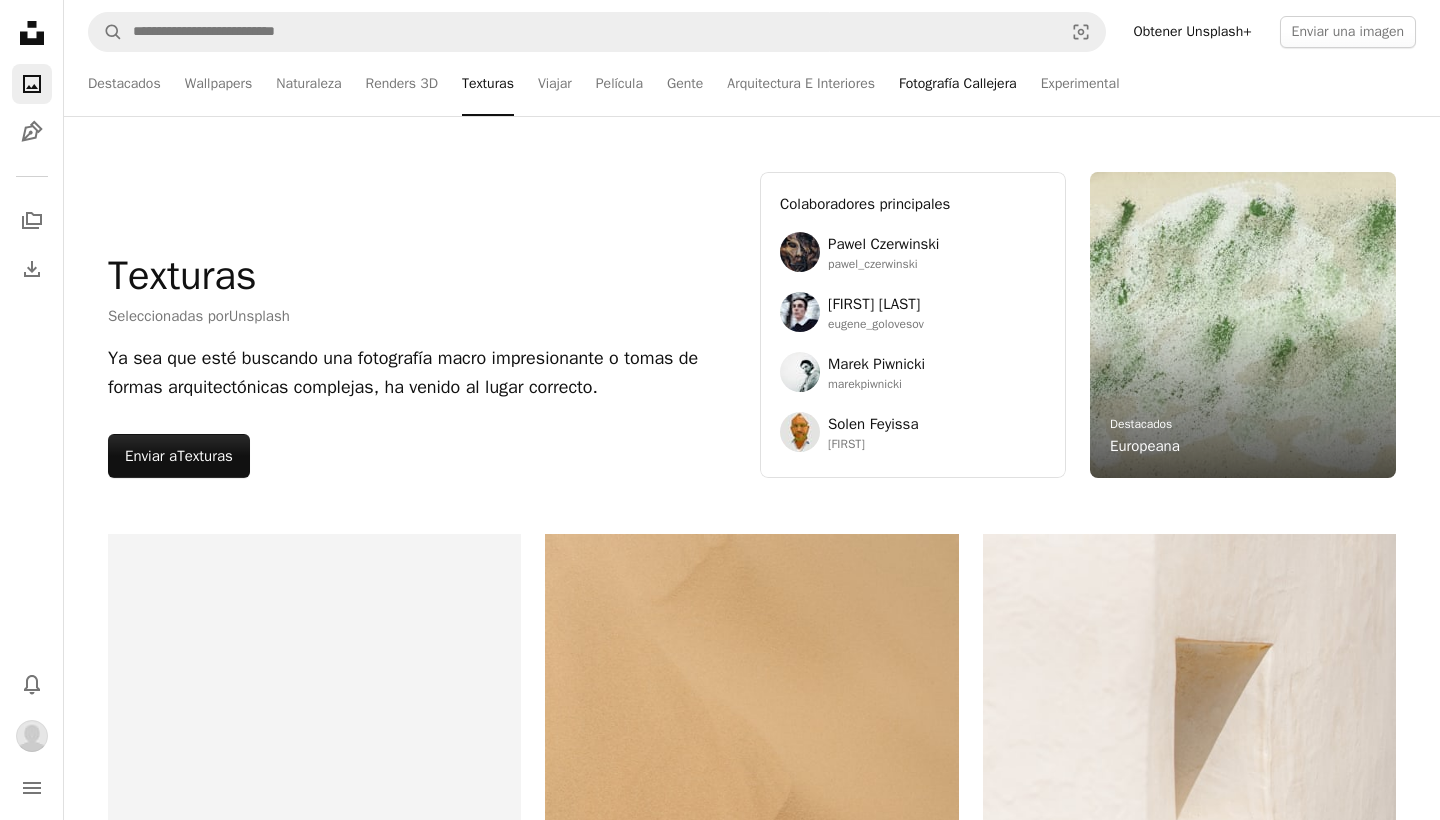 click on "Fotografía Callejera" at bounding box center [958, 84] 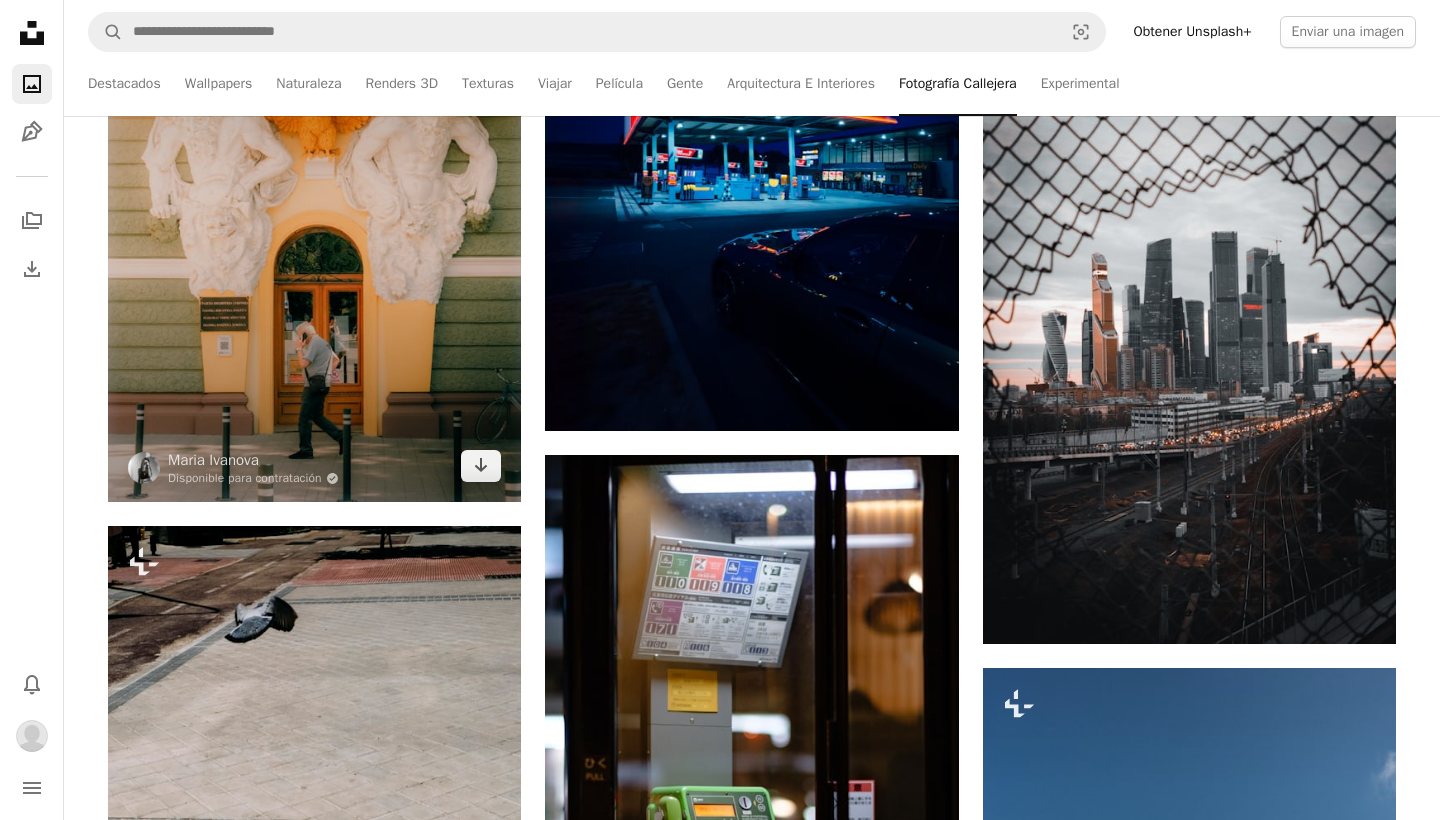 scroll, scrollTop: 29458, scrollLeft: 0, axis: vertical 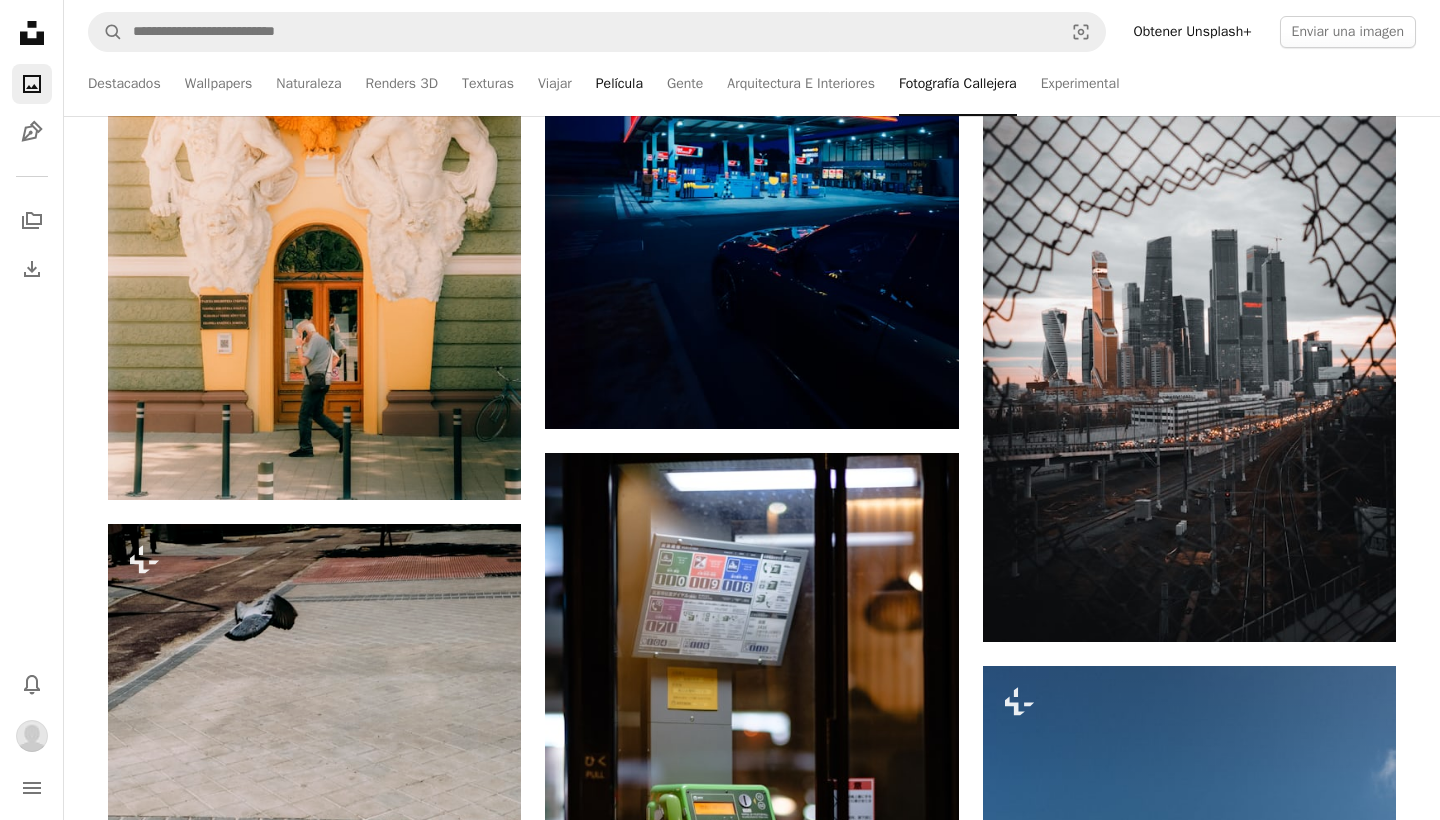 click on "Película" at bounding box center (619, 84) 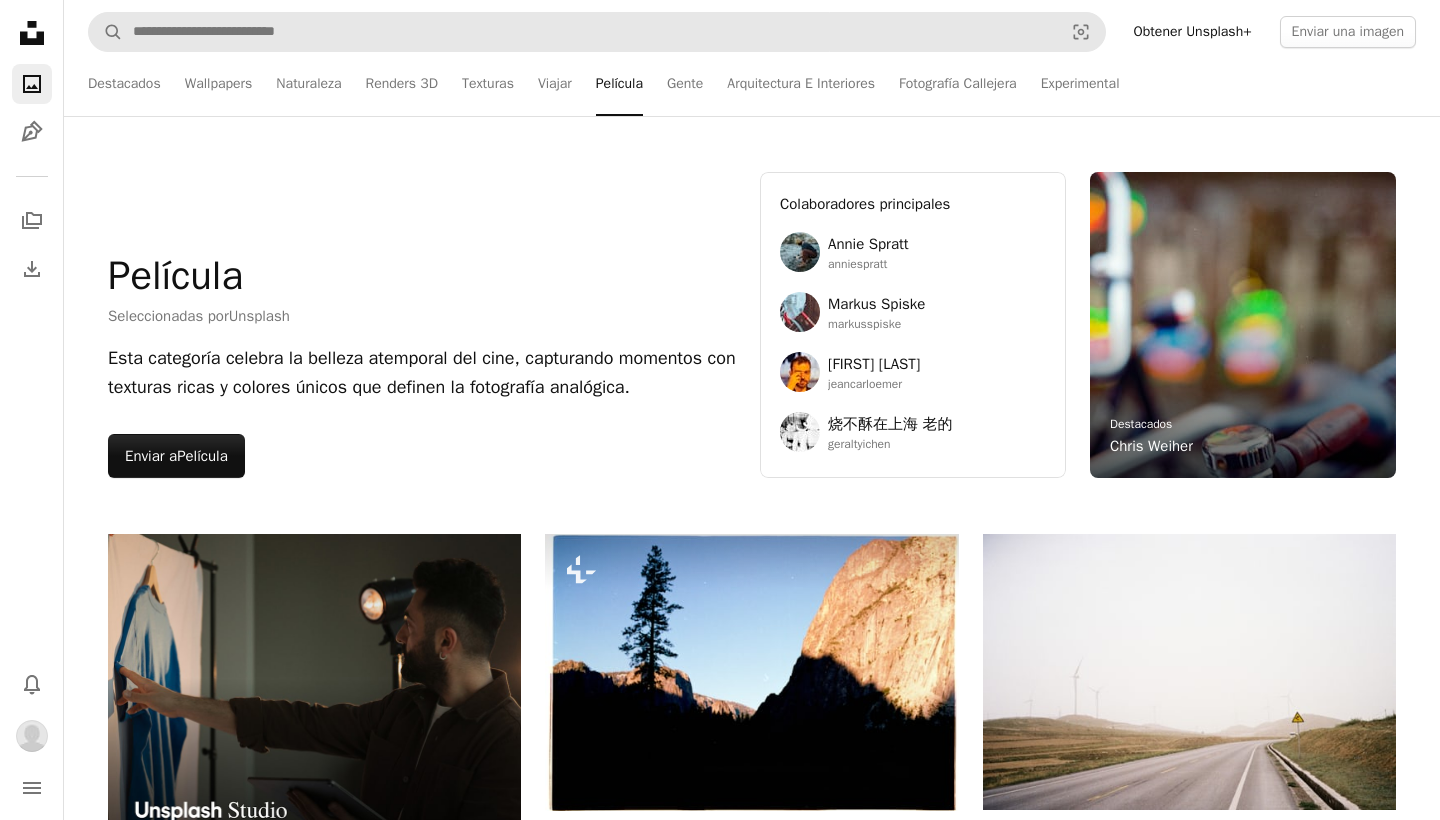 scroll, scrollTop: 0, scrollLeft: 0, axis: both 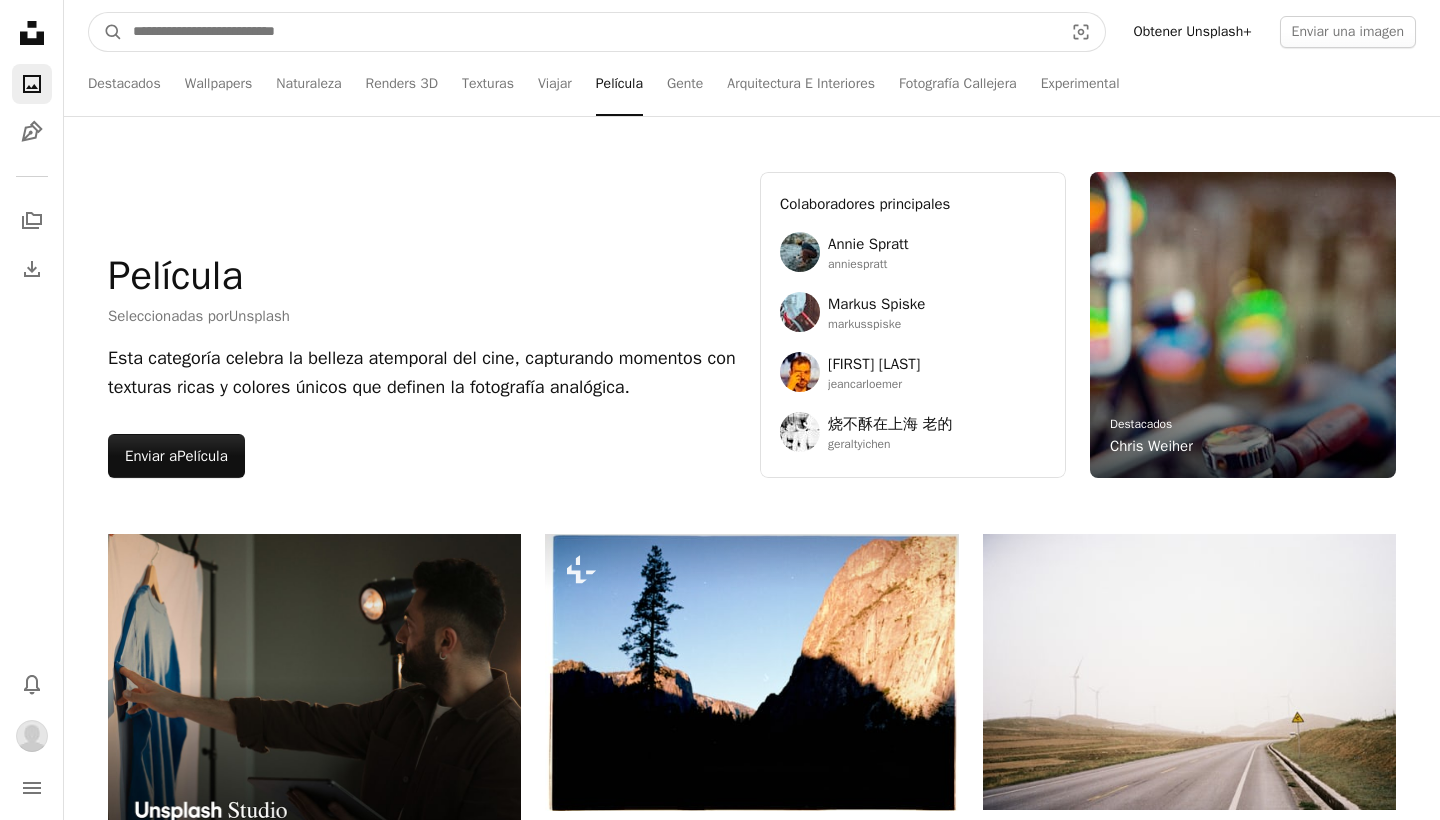 click at bounding box center (590, 32) 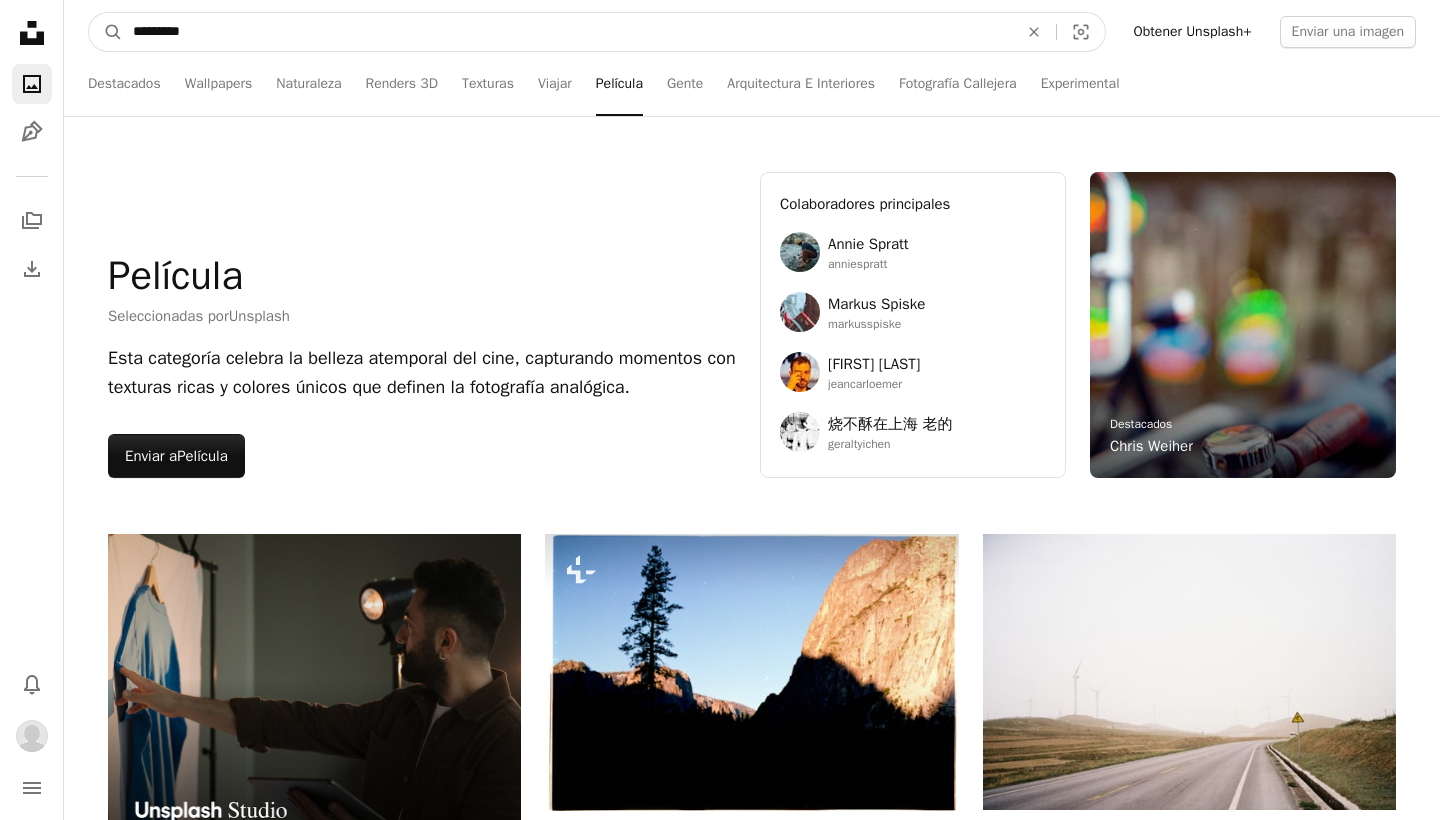 type on "*********" 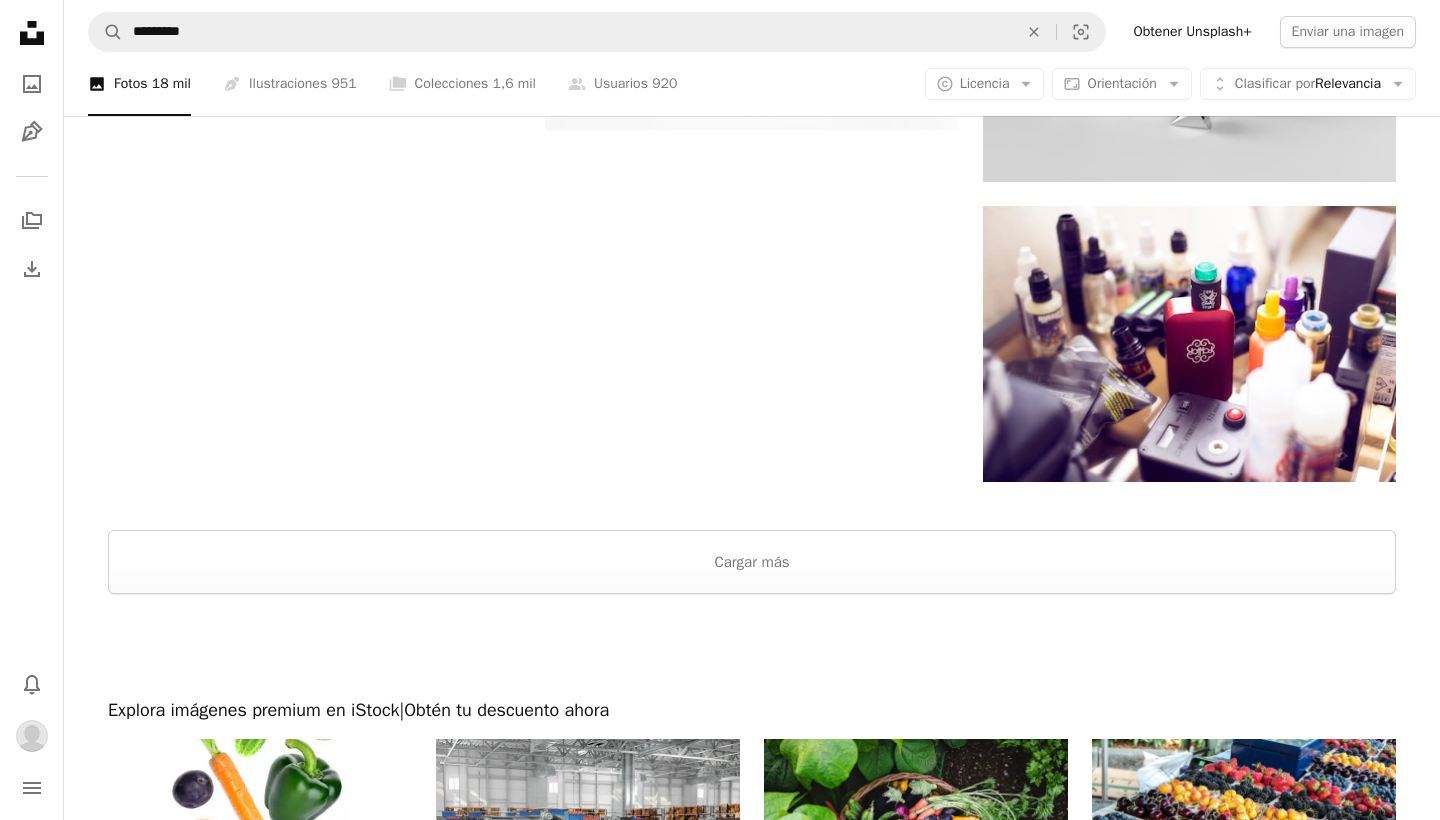 scroll, scrollTop: 3637, scrollLeft: 0, axis: vertical 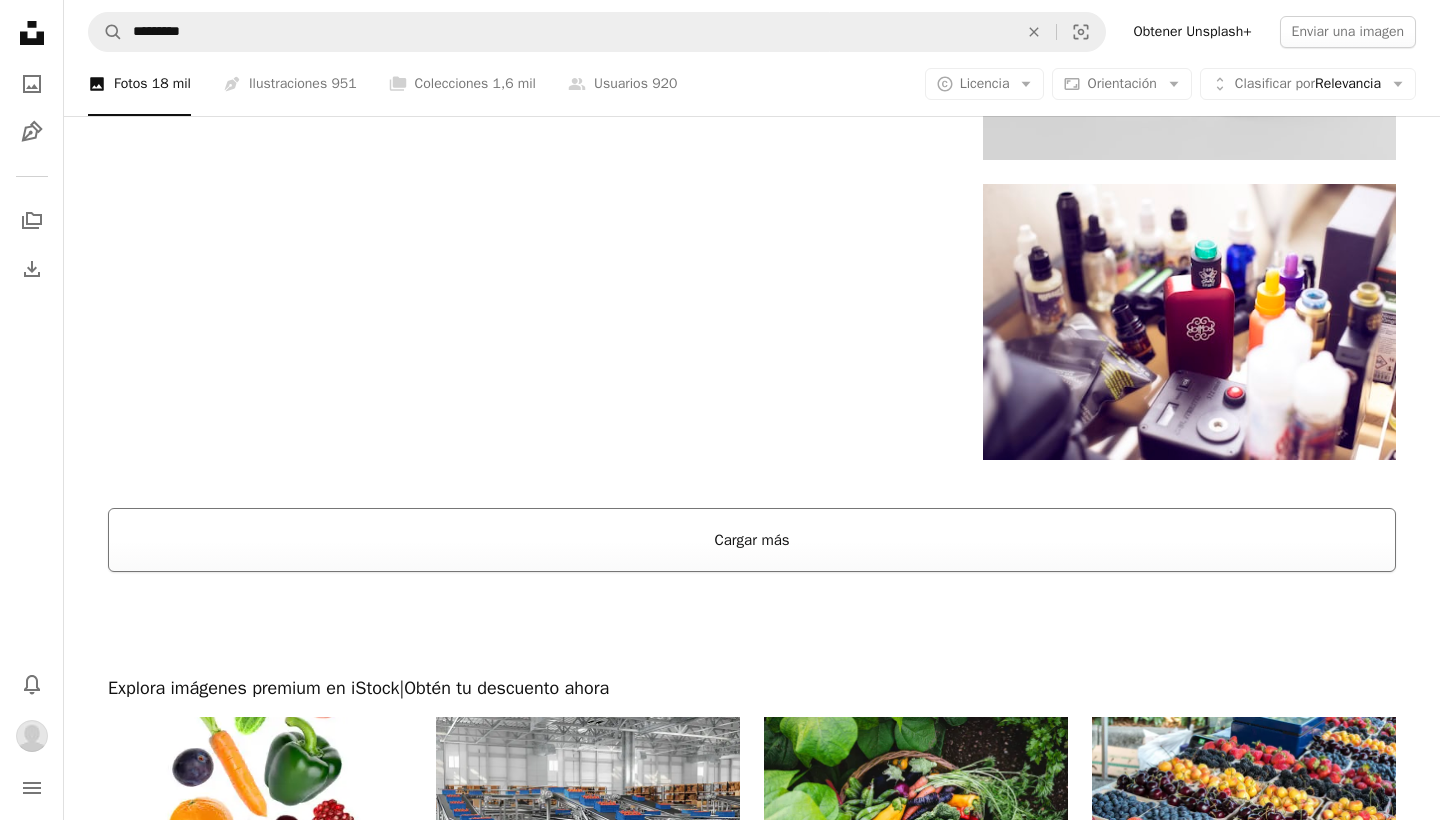 click on "Cargar más" at bounding box center [752, 540] 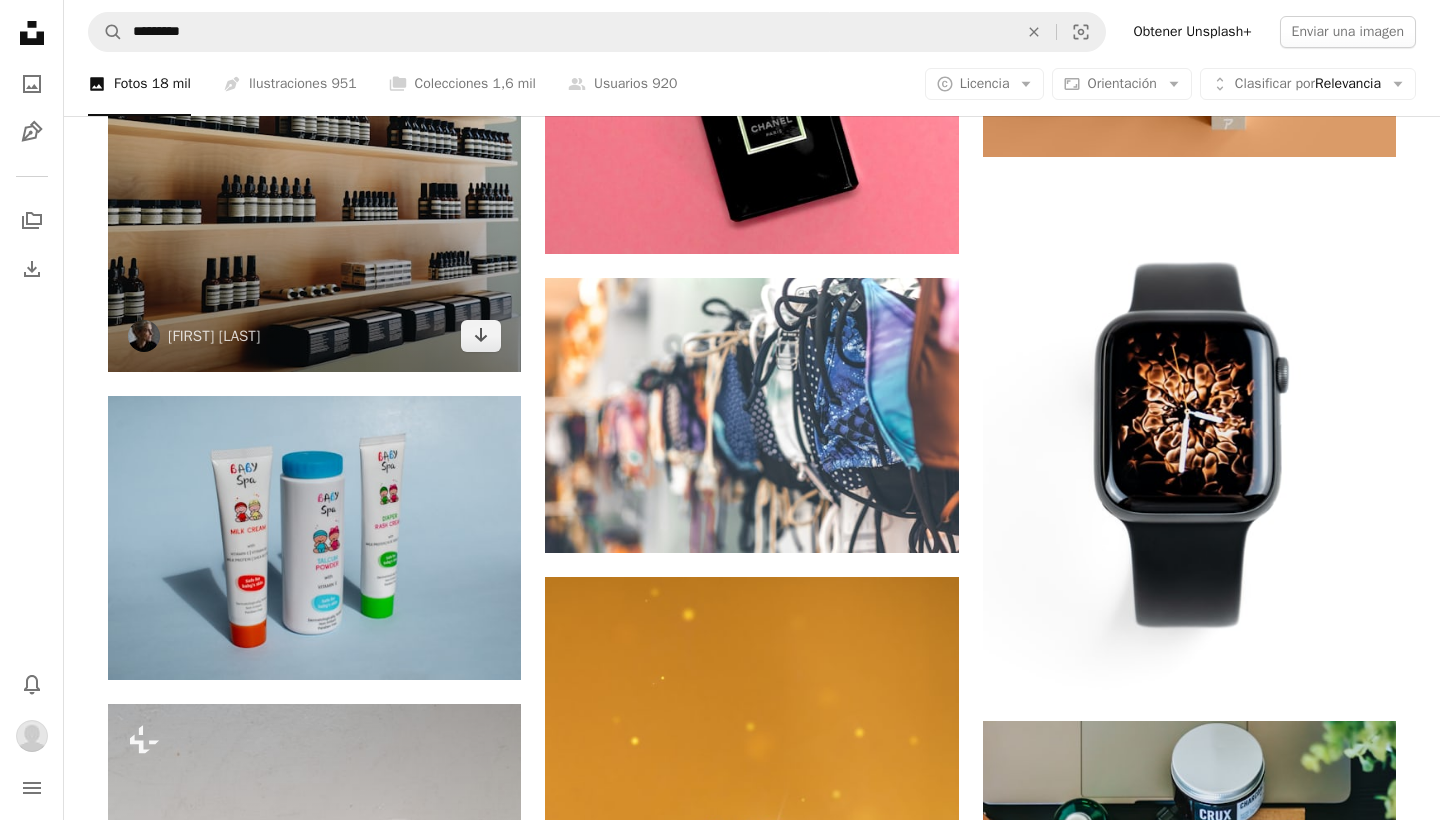 scroll, scrollTop: 6429, scrollLeft: 0, axis: vertical 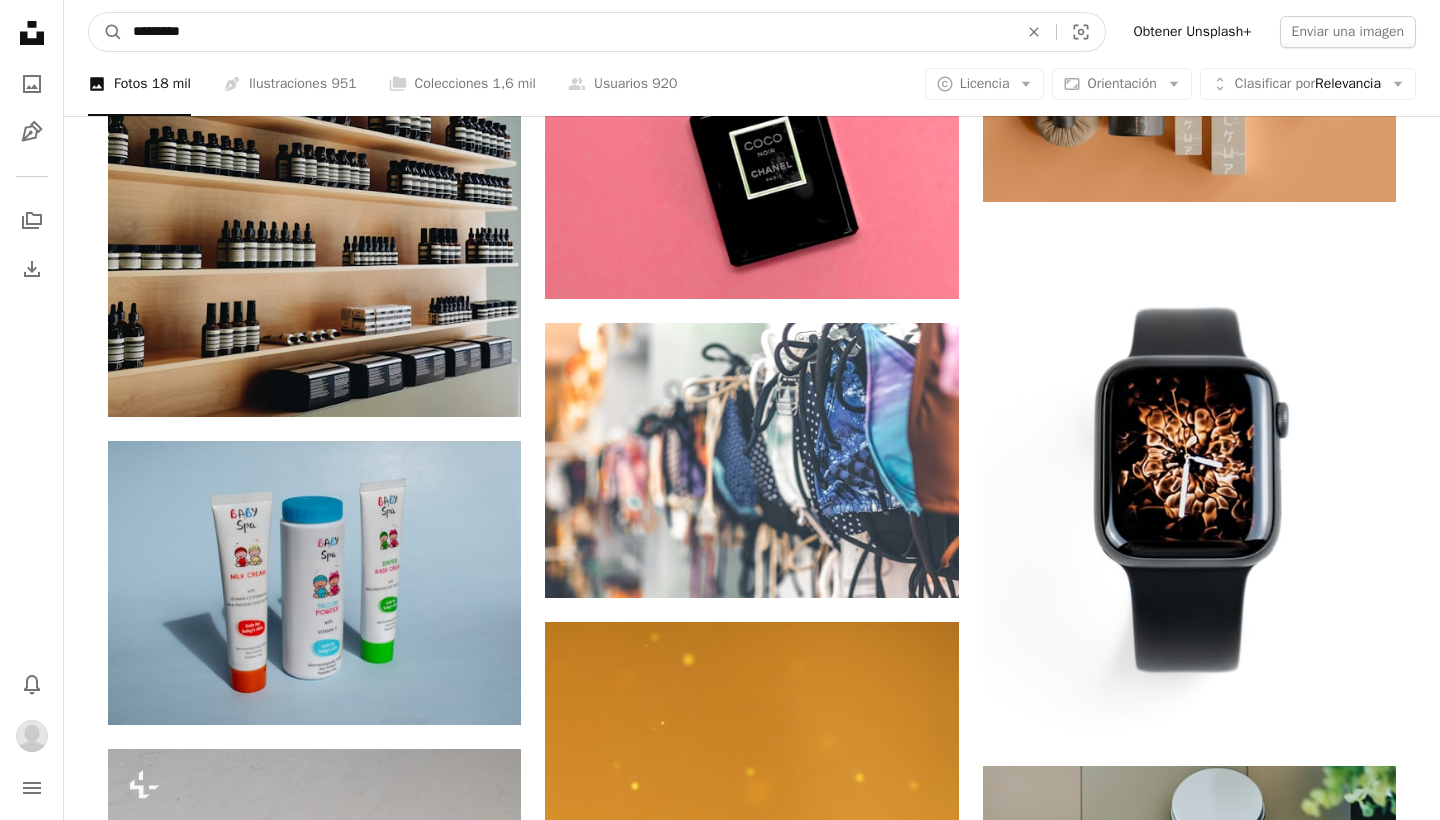 click on "*********" at bounding box center (567, 32) 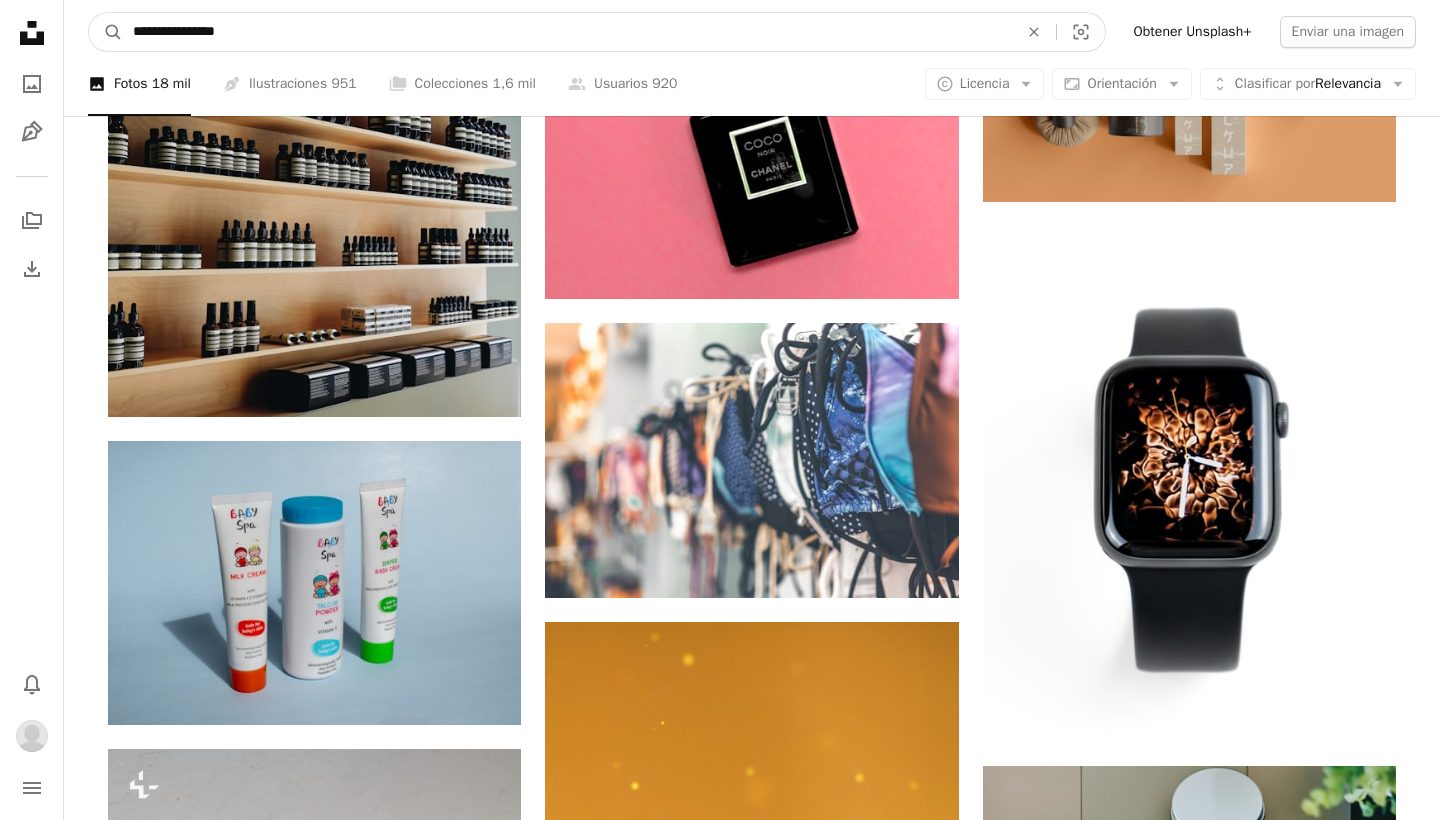 type on "**********" 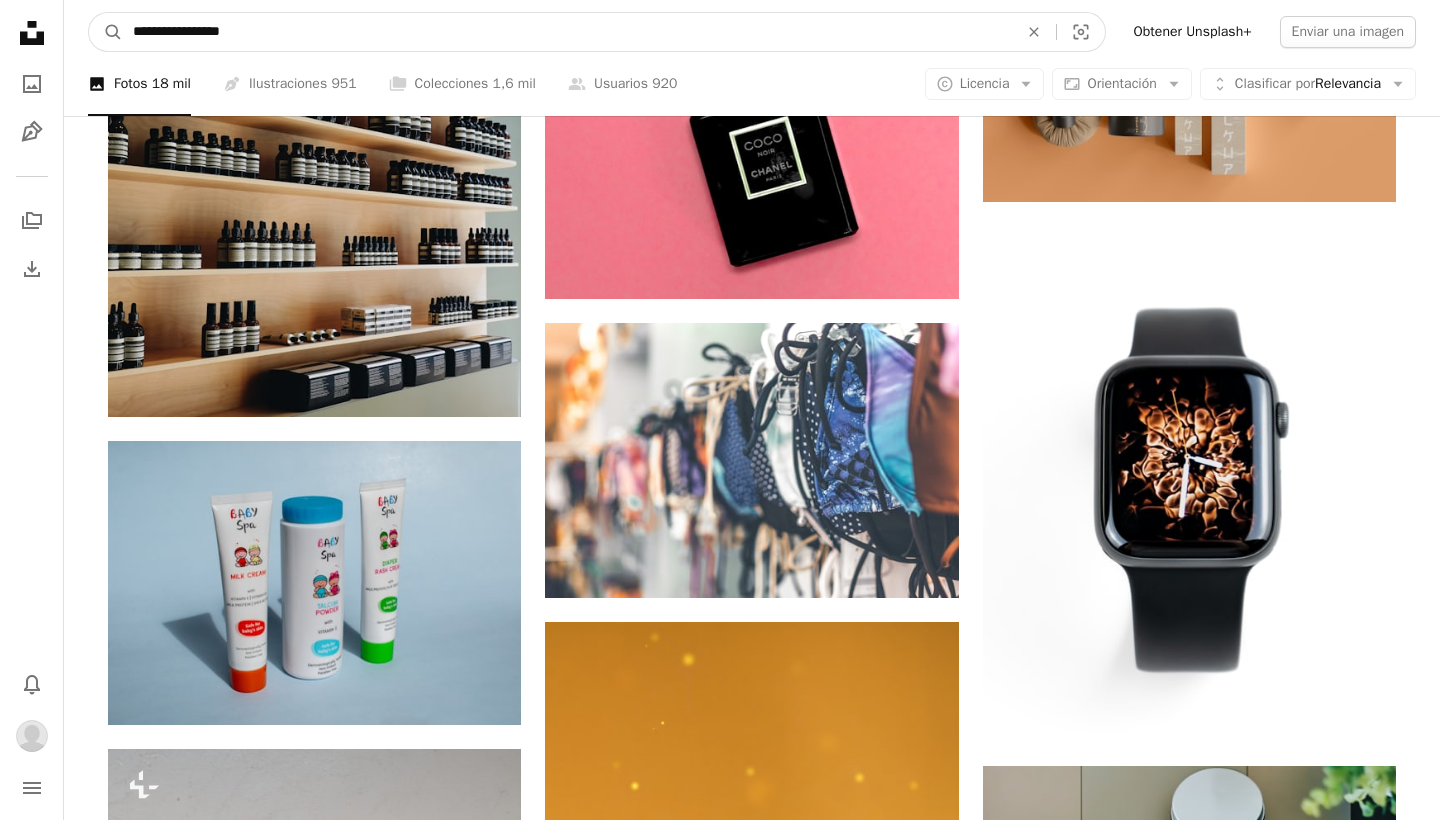 click on "A magnifying glass" at bounding box center [106, 32] 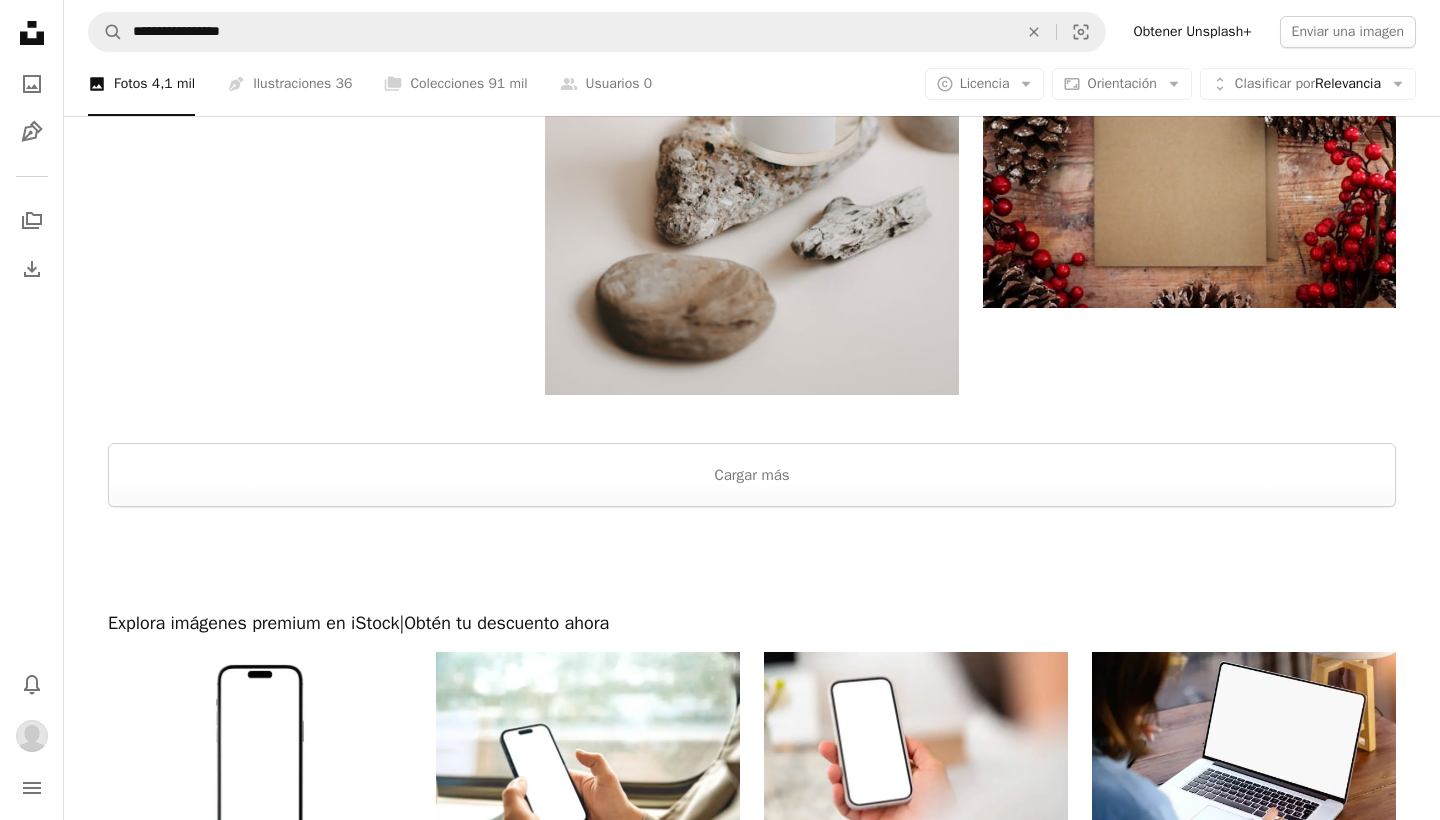 scroll, scrollTop: 3561, scrollLeft: 0, axis: vertical 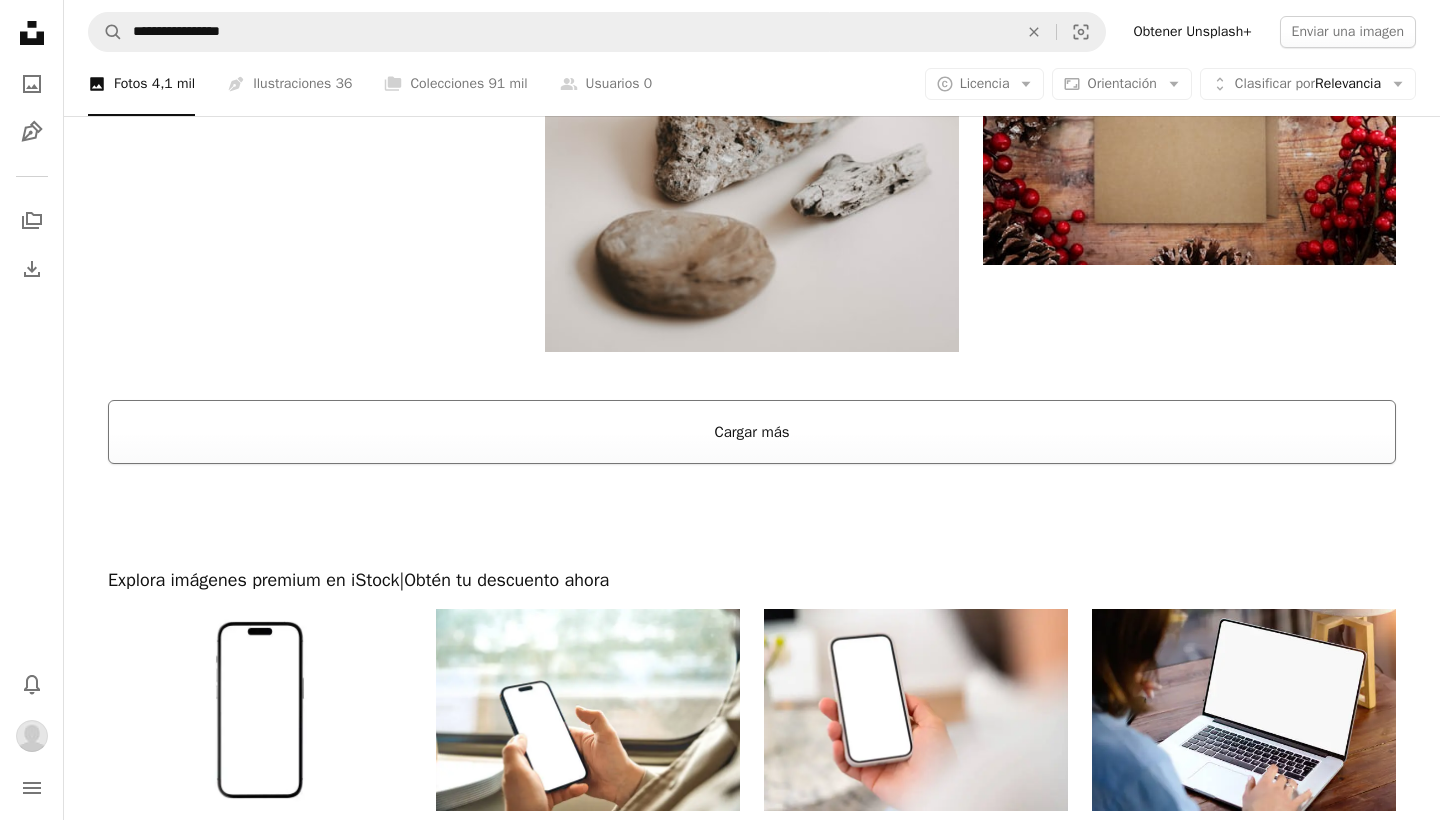 click on "Cargar más" at bounding box center [752, 432] 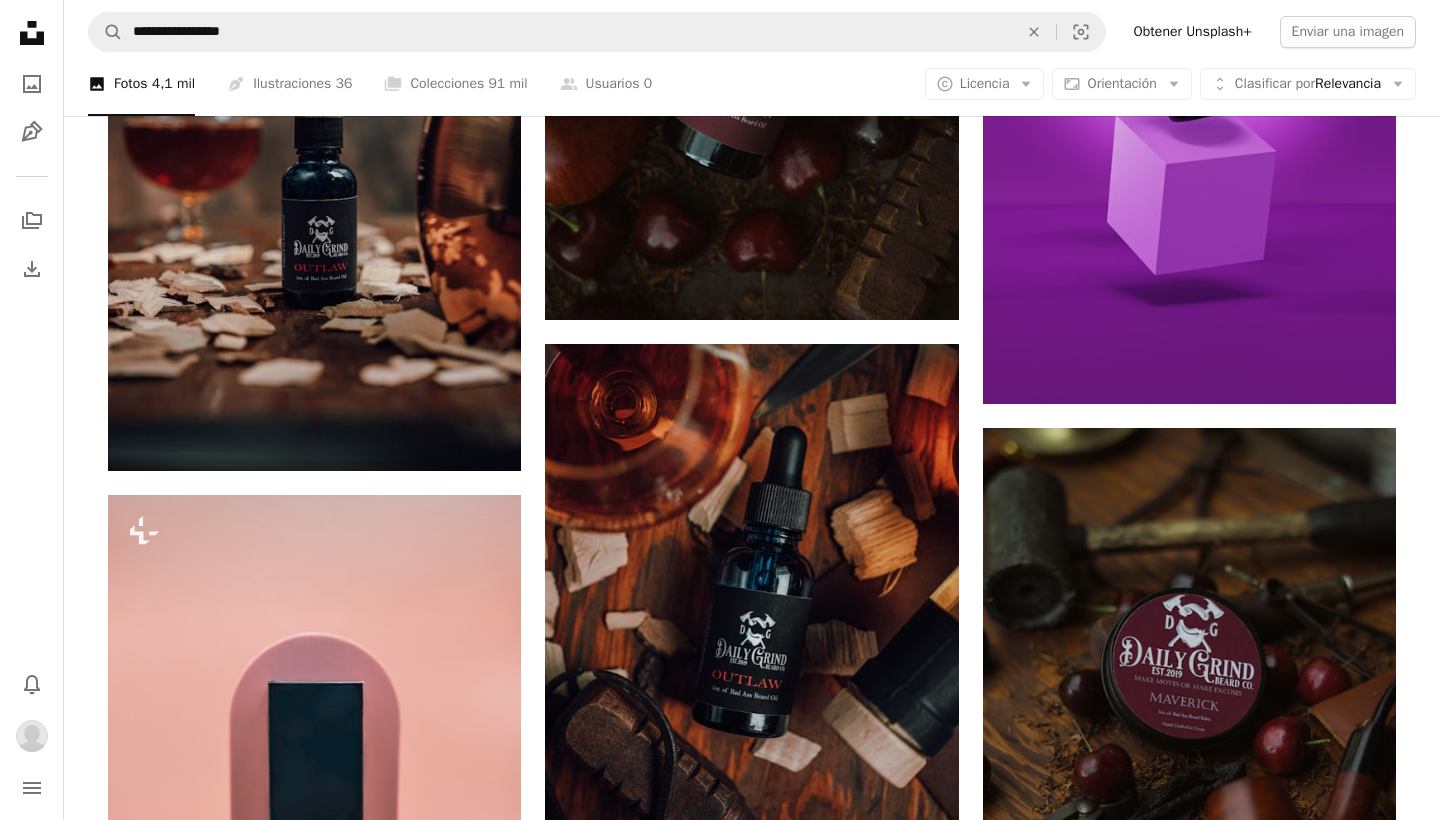 scroll, scrollTop: 21324, scrollLeft: 0, axis: vertical 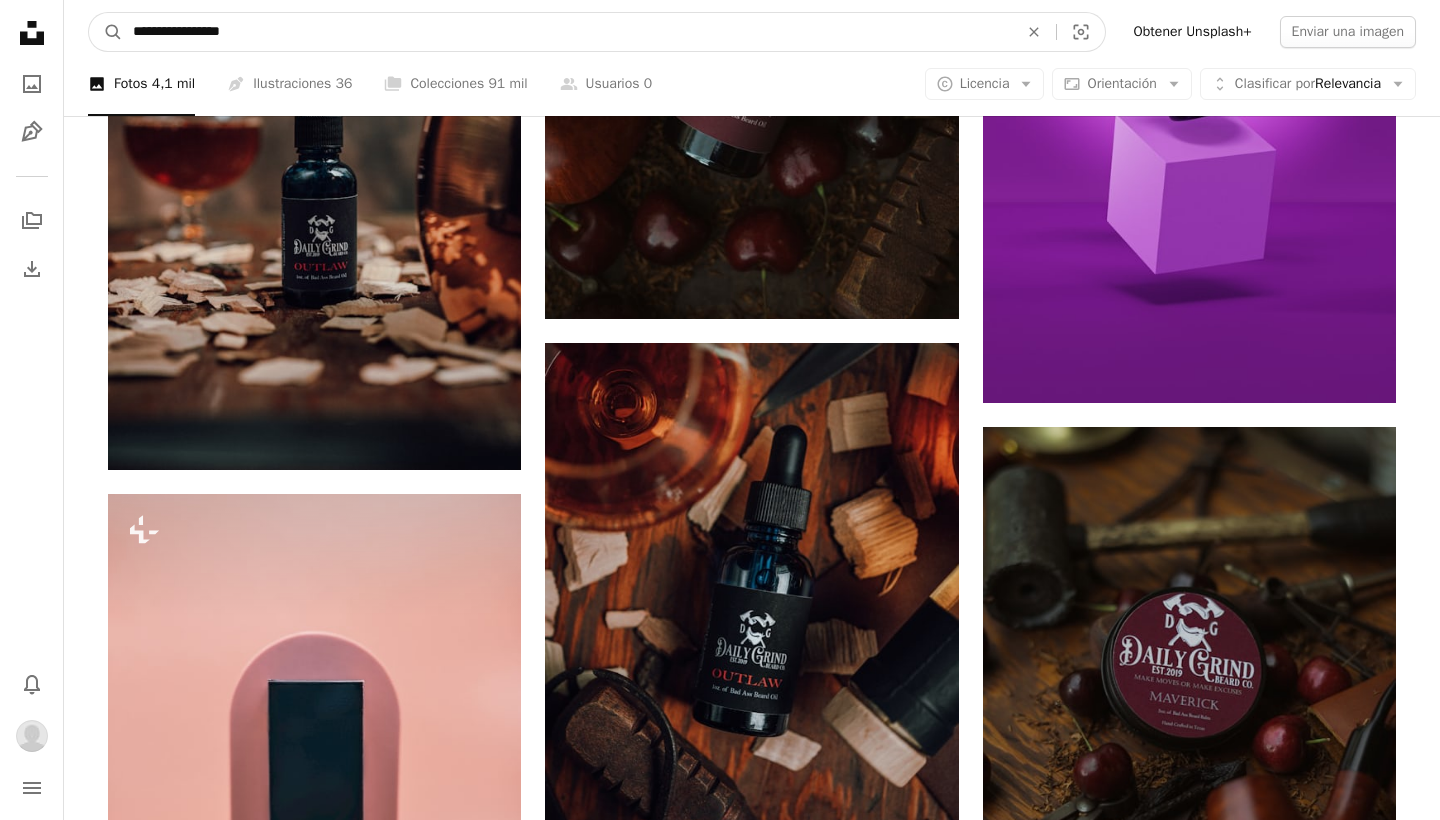 click on "**********" at bounding box center [567, 32] 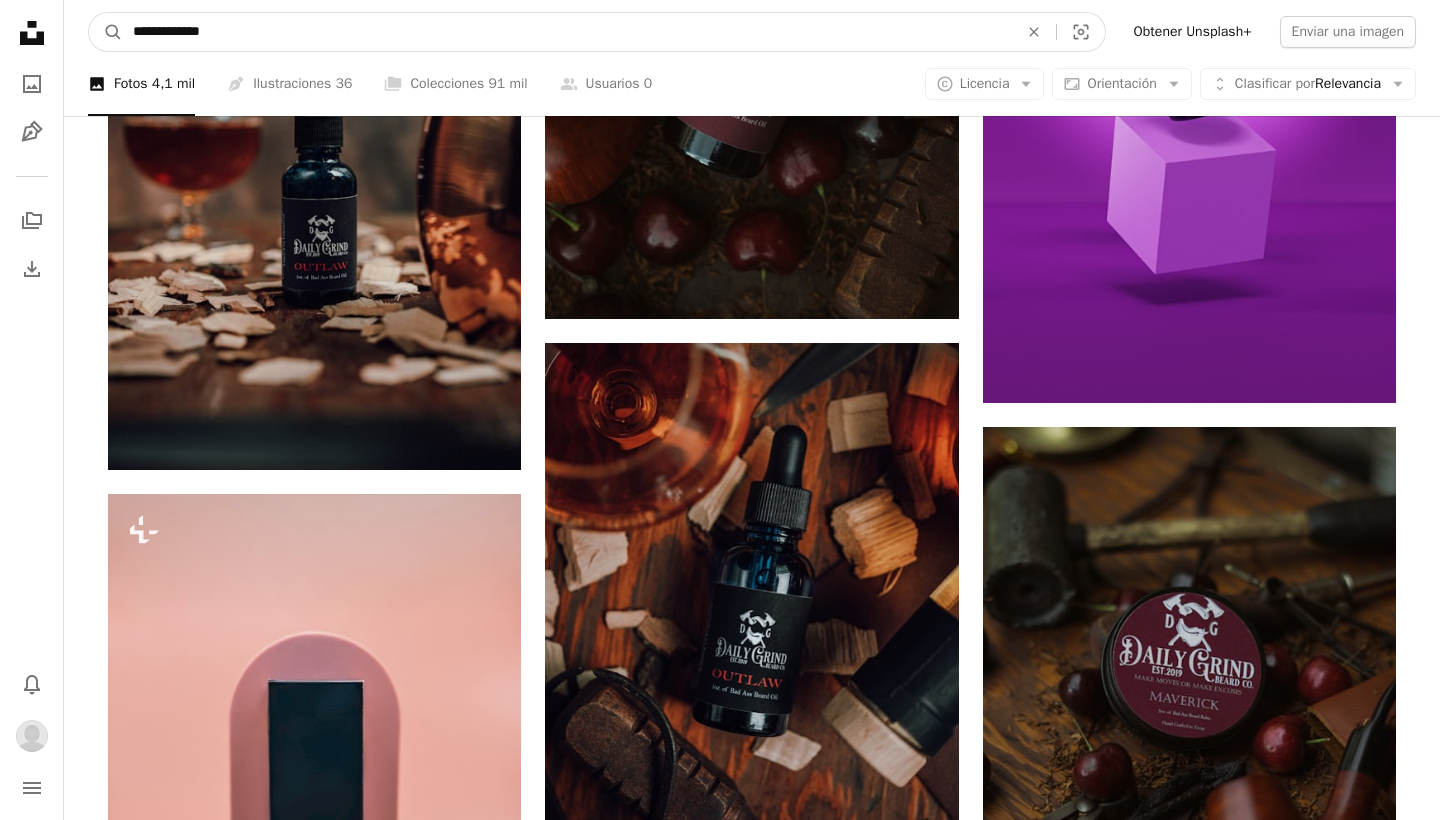 type on "**********" 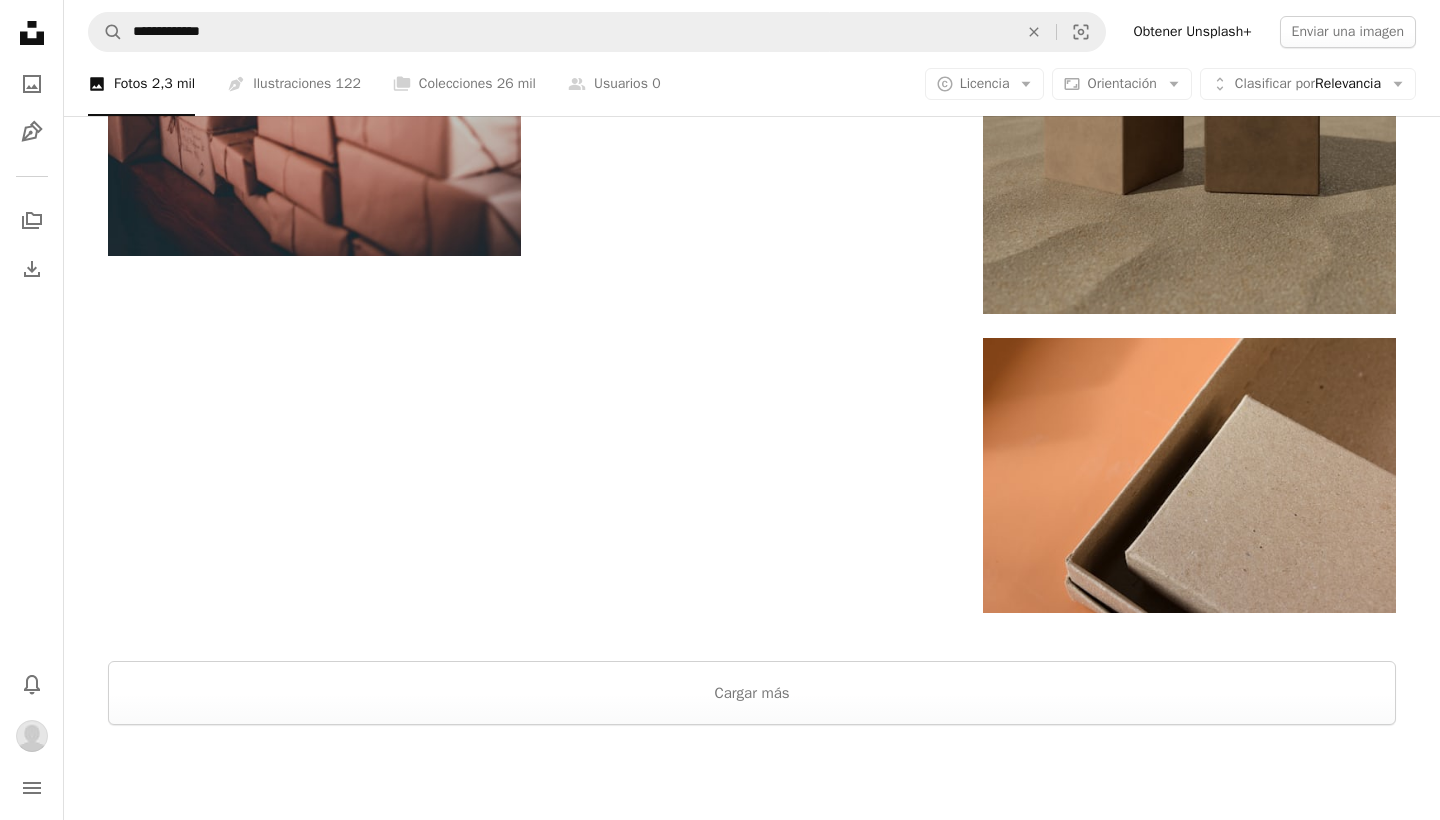 scroll, scrollTop: 3668, scrollLeft: 0, axis: vertical 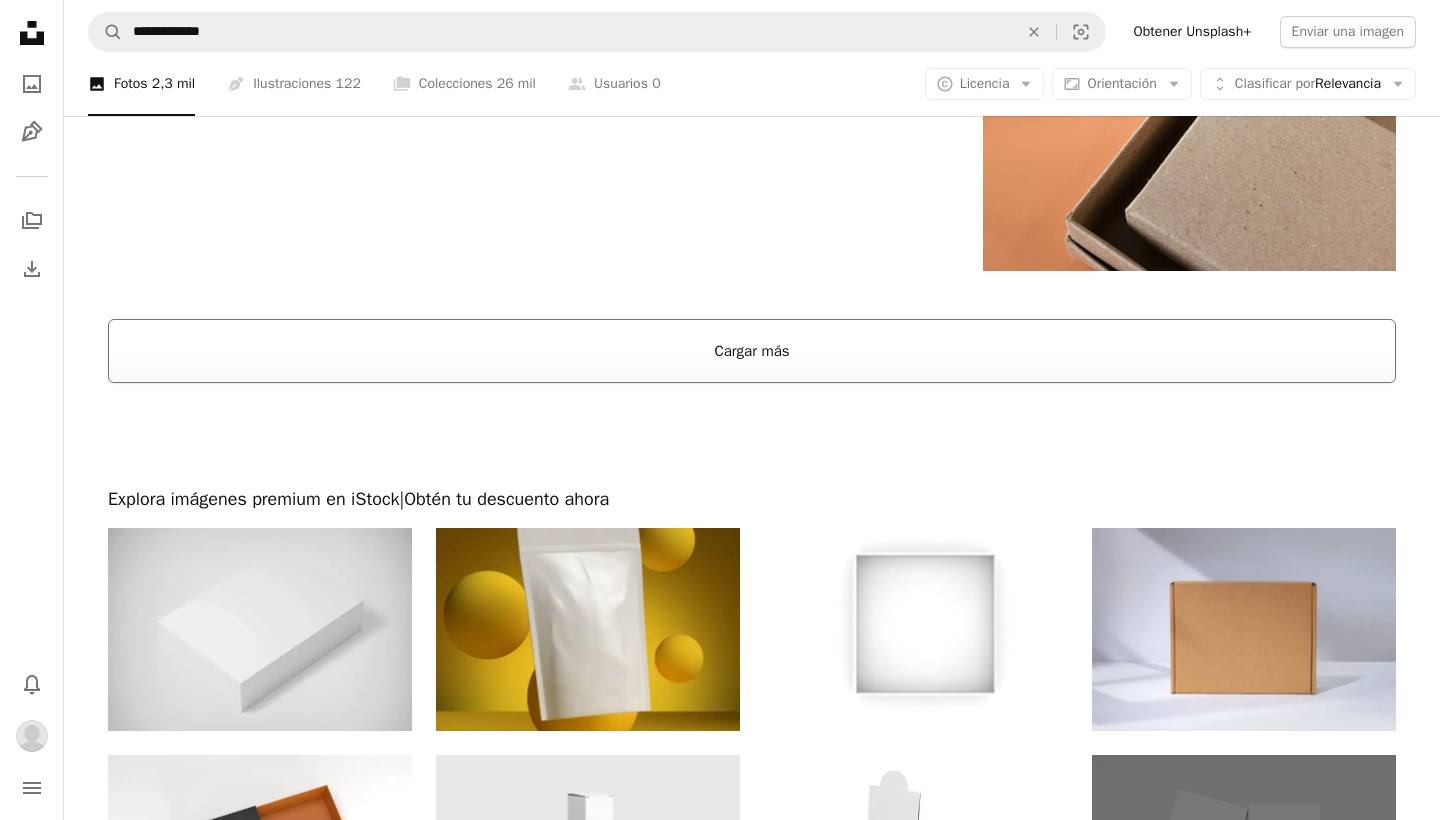 click on "Cargar más" at bounding box center [752, 351] 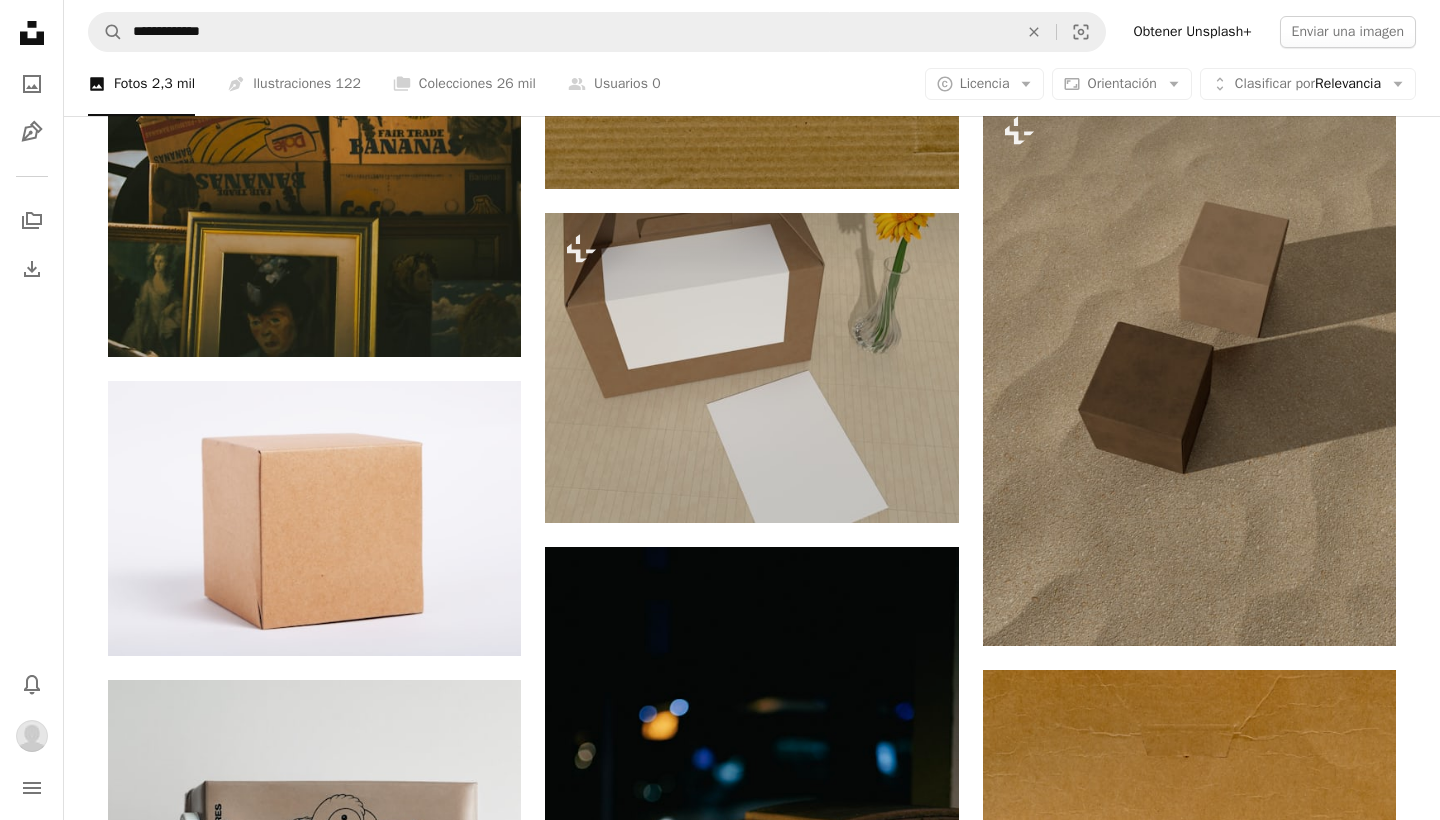 scroll, scrollTop: 0, scrollLeft: 0, axis: both 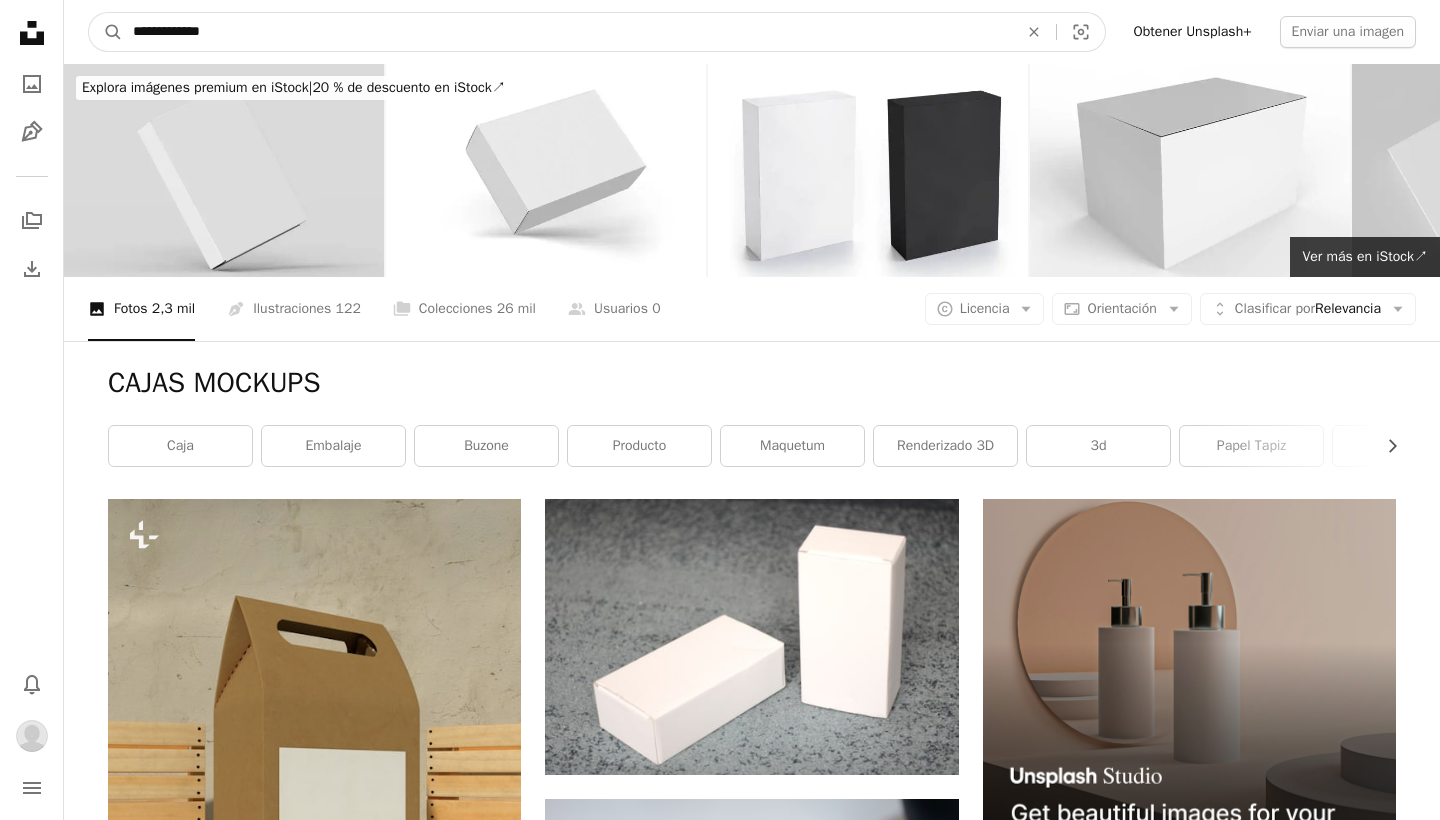 click on "**********" at bounding box center [567, 32] 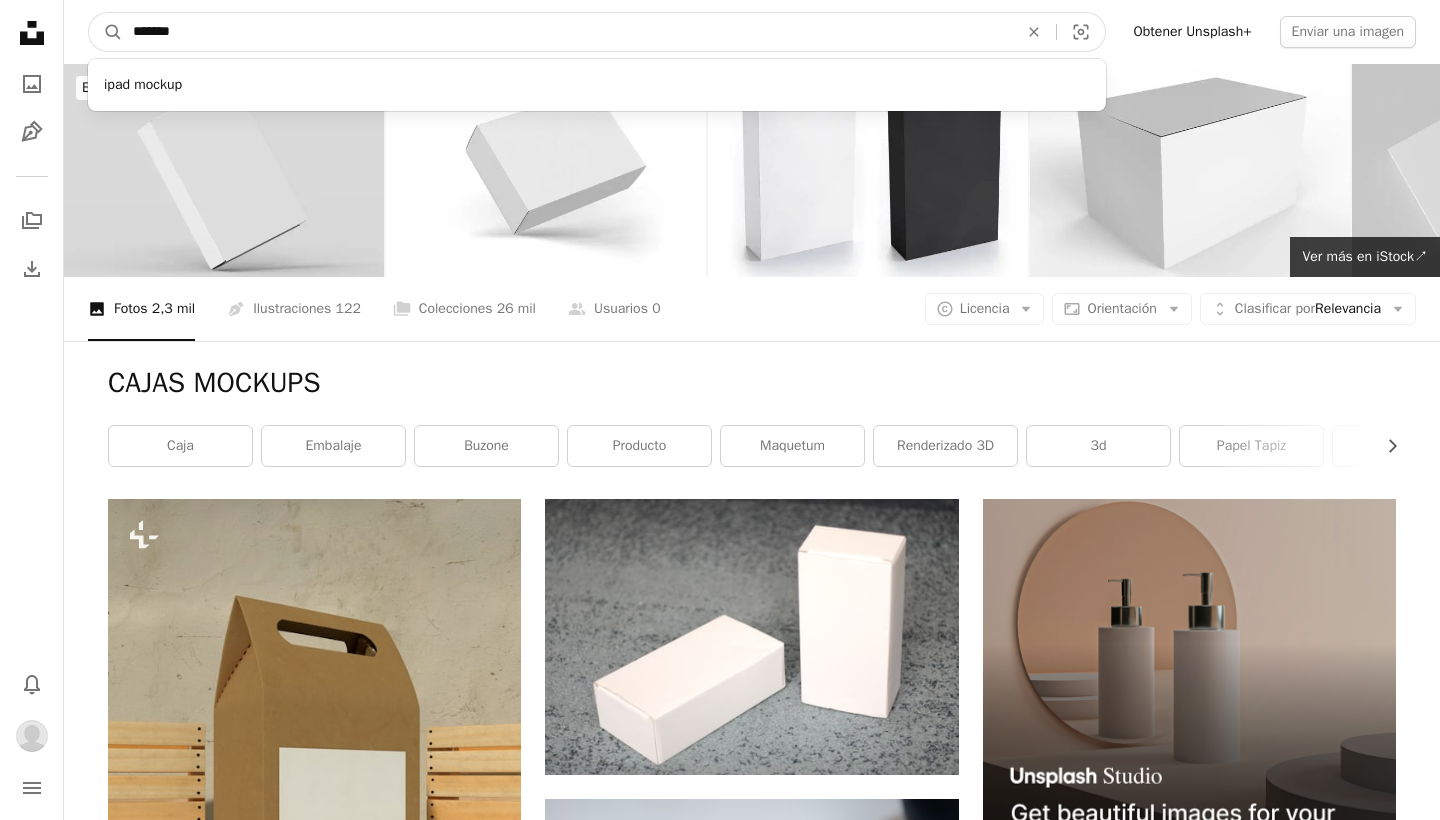 click on "*******" at bounding box center (567, 32) 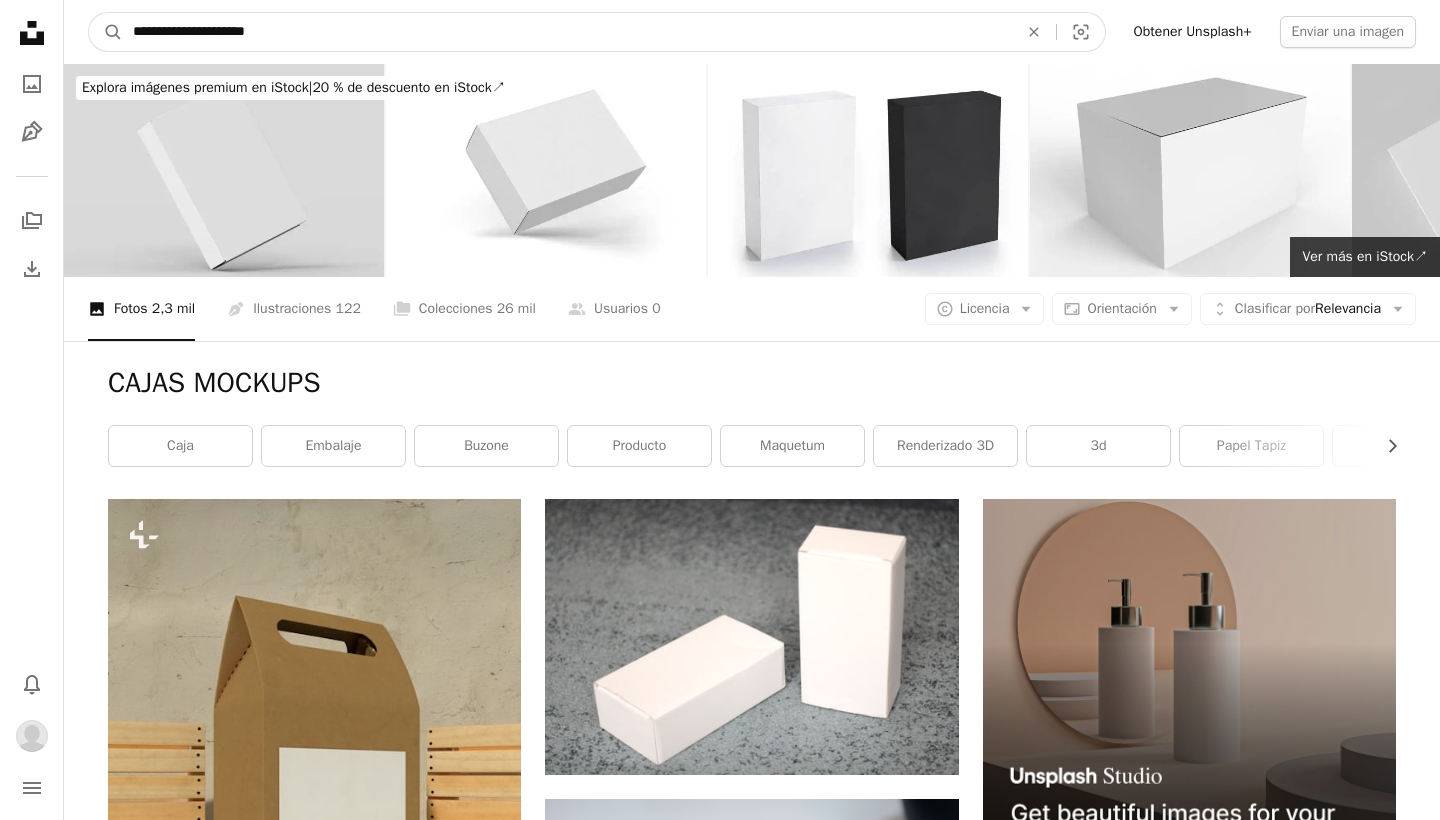 type on "**********" 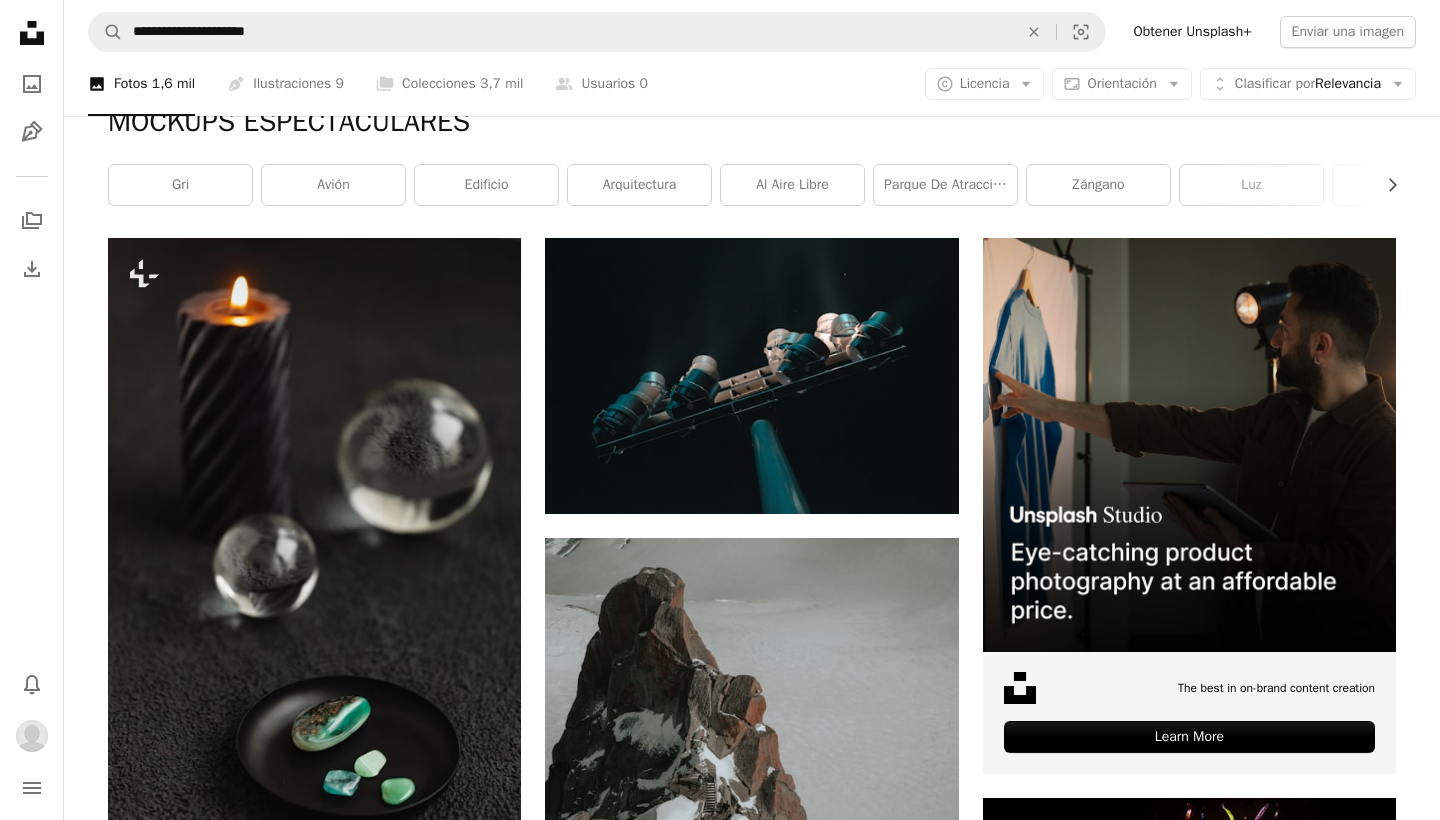 scroll, scrollTop: 213, scrollLeft: 0, axis: vertical 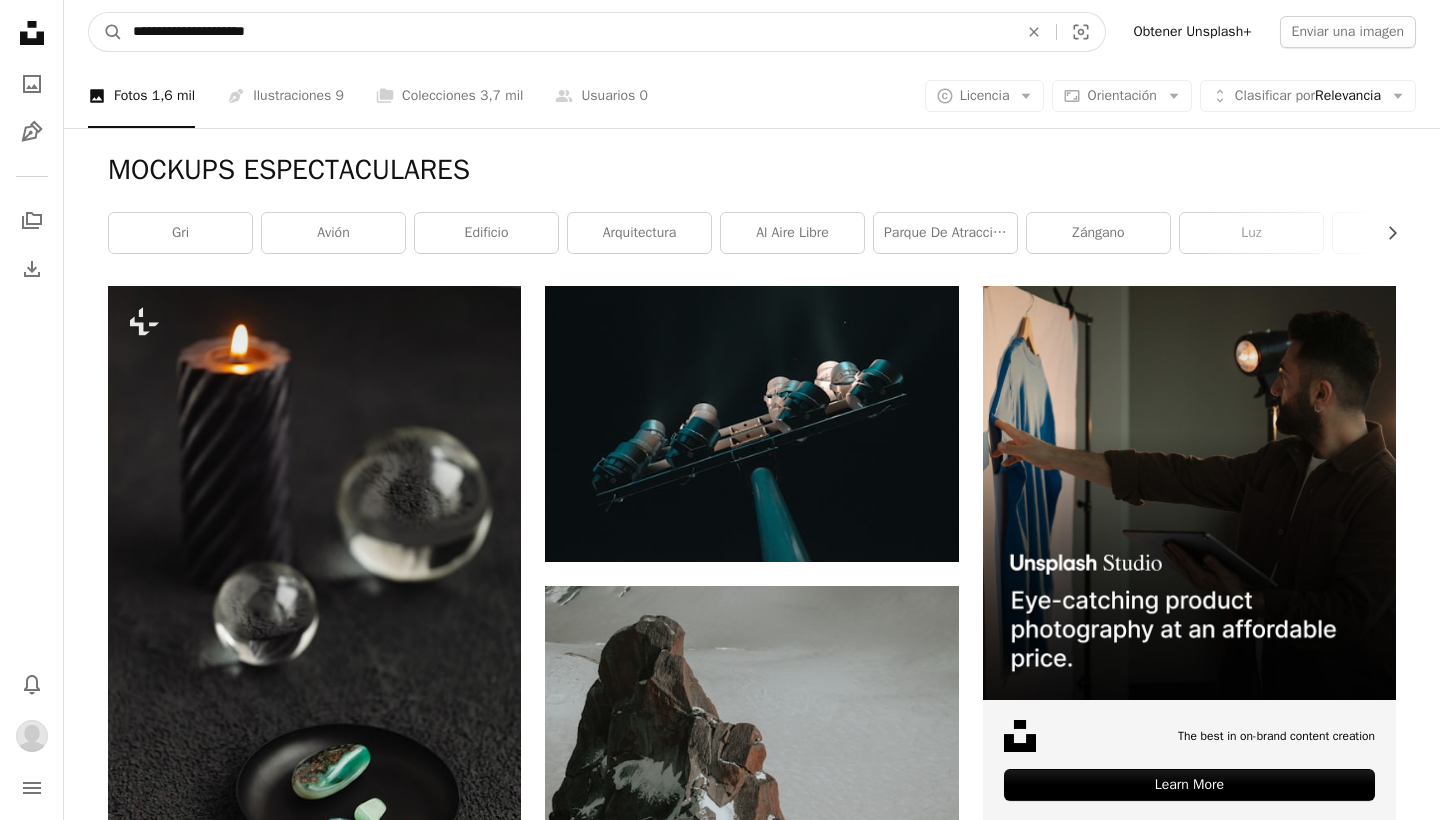 click on "**********" at bounding box center [567, 32] 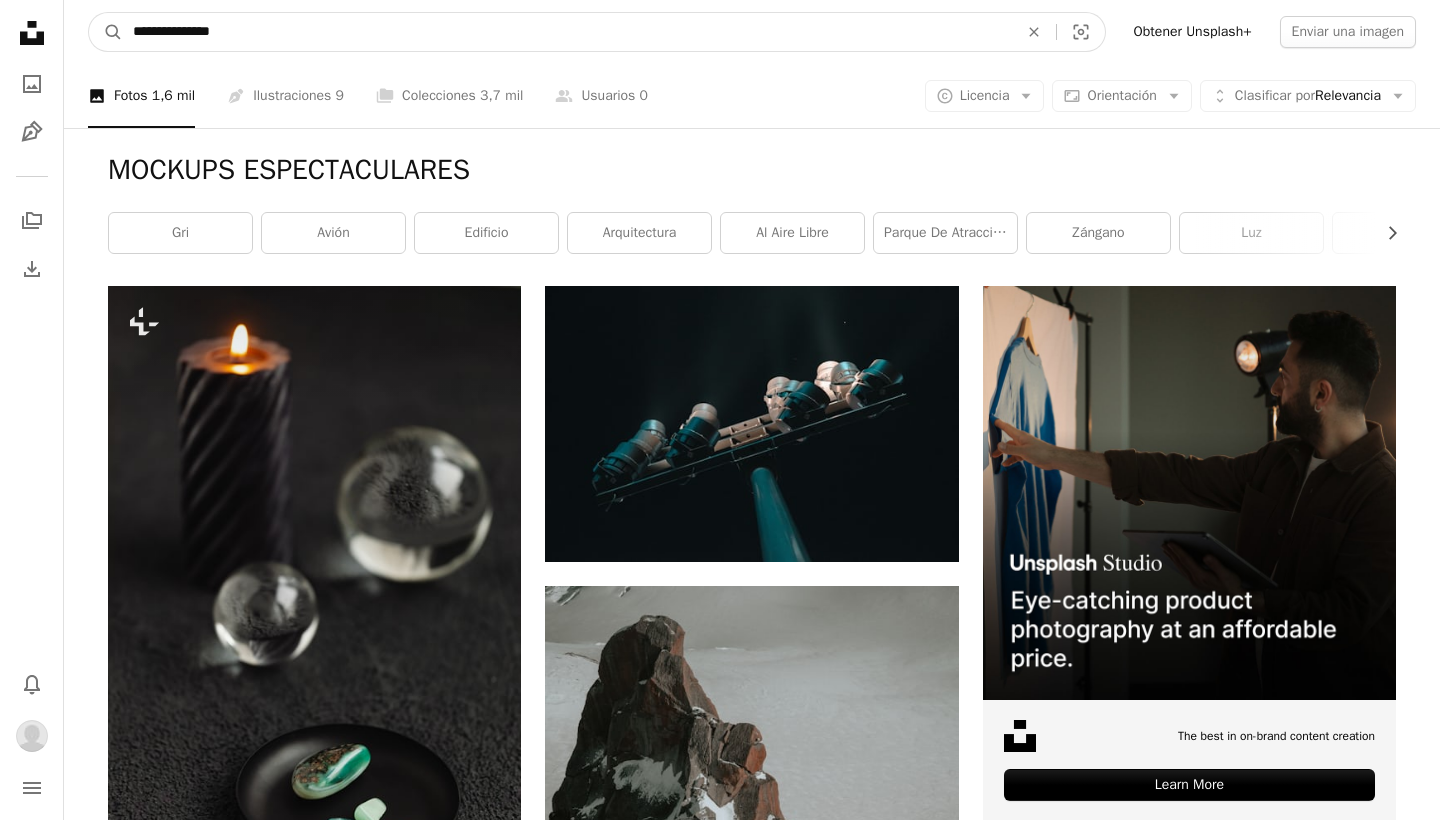 type on "**********" 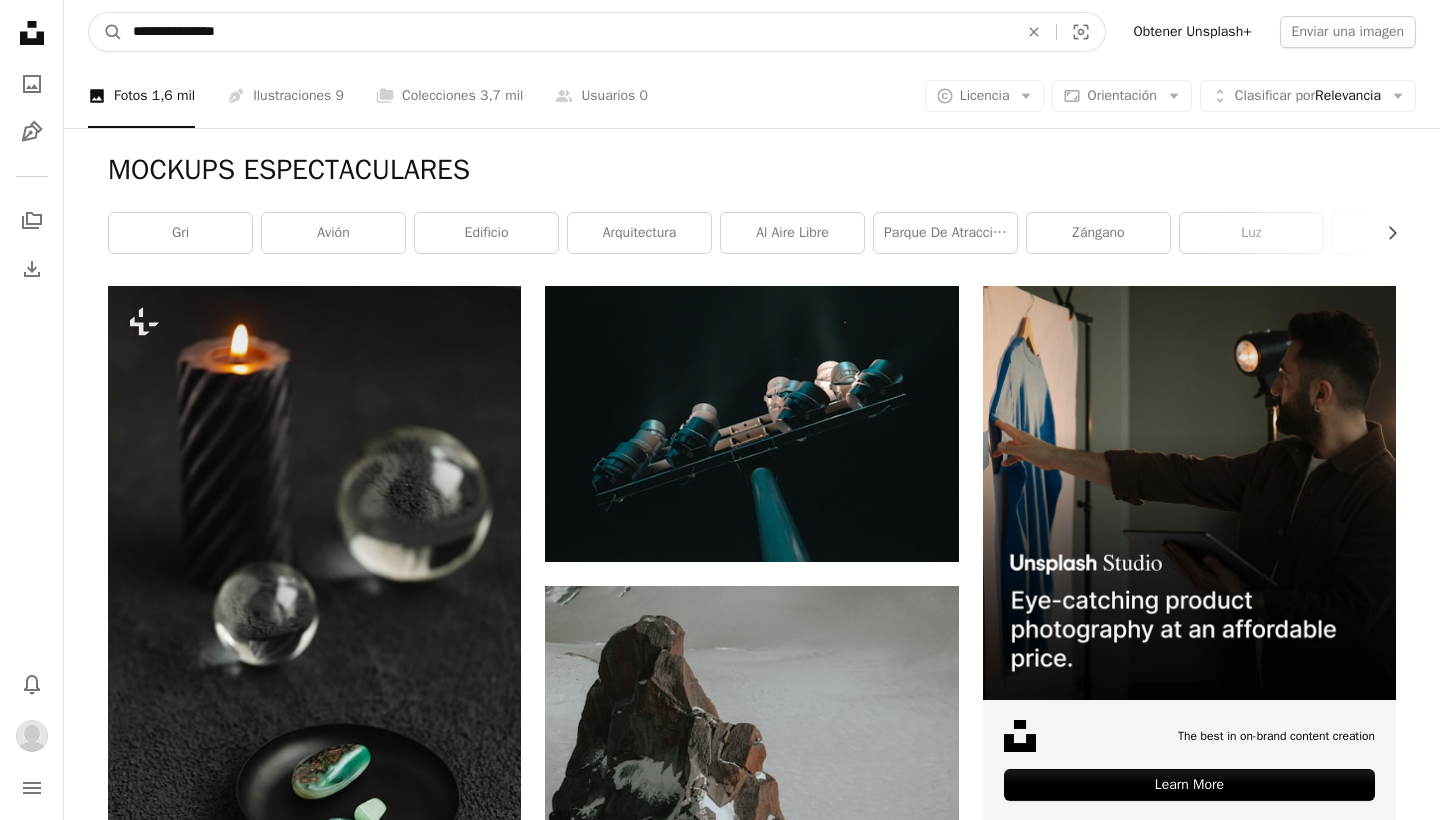 click on "A magnifying glass" at bounding box center (106, 32) 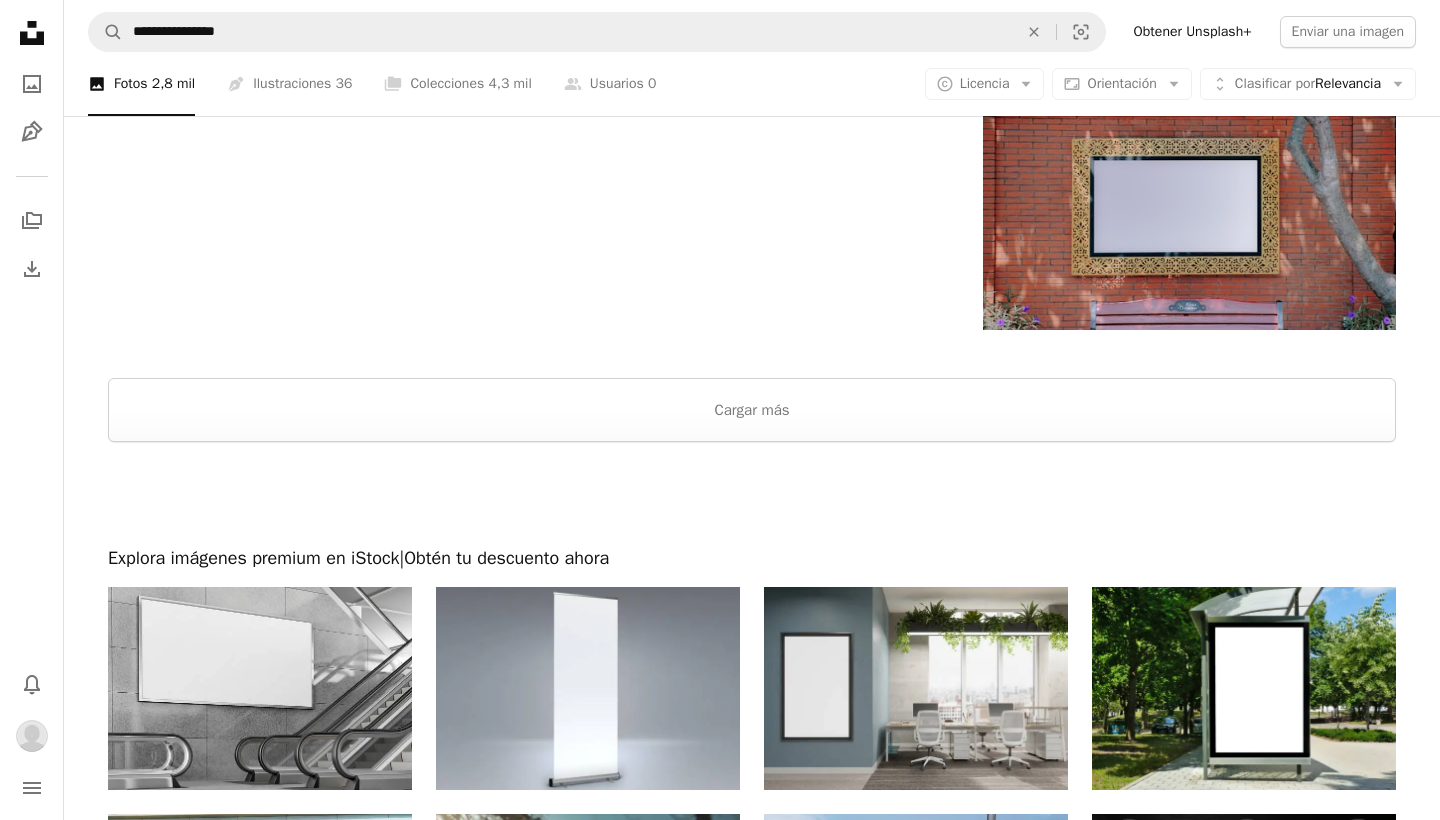 scroll, scrollTop: 3368, scrollLeft: 0, axis: vertical 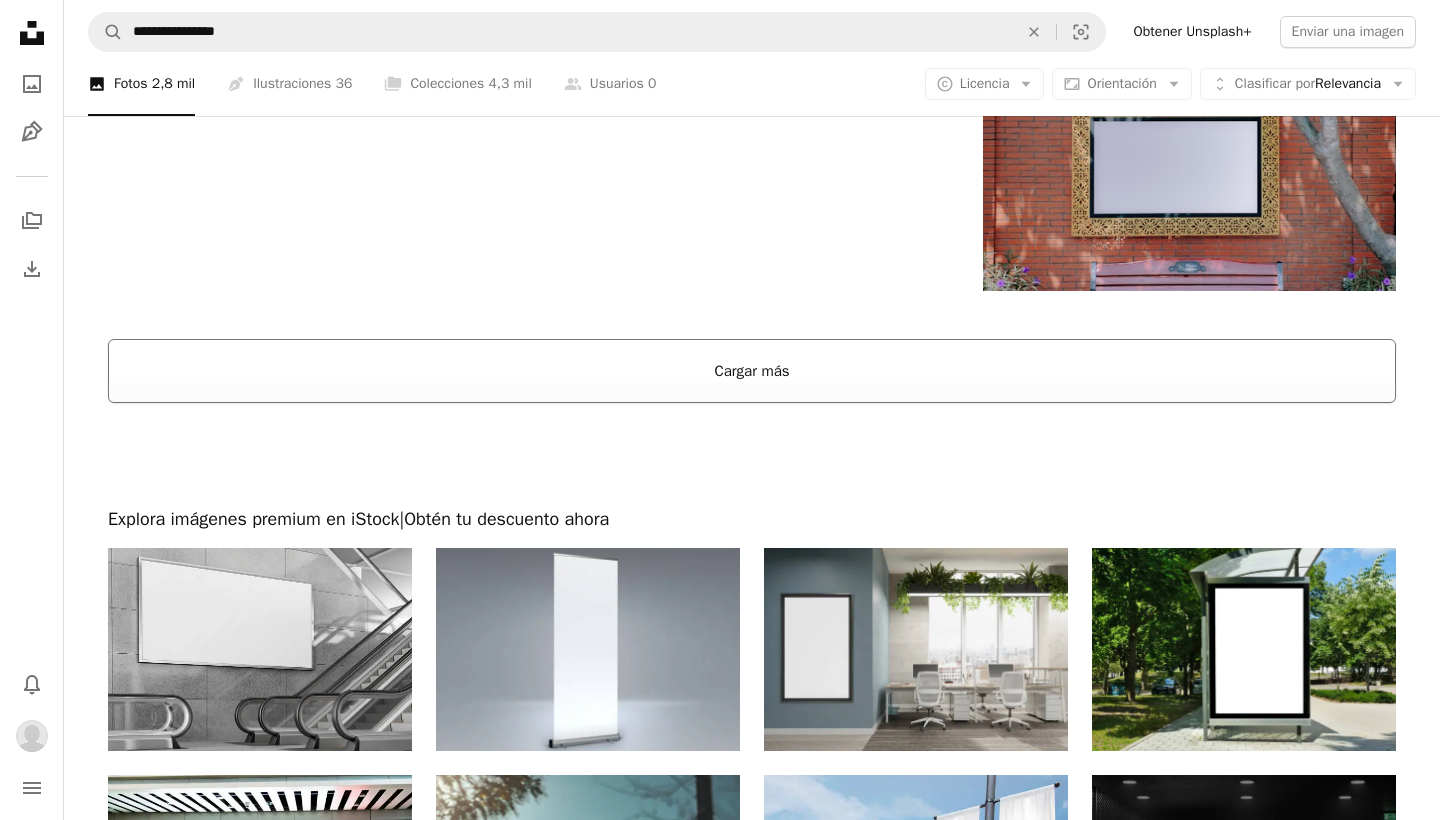 click on "Cargar más" at bounding box center [752, 371] 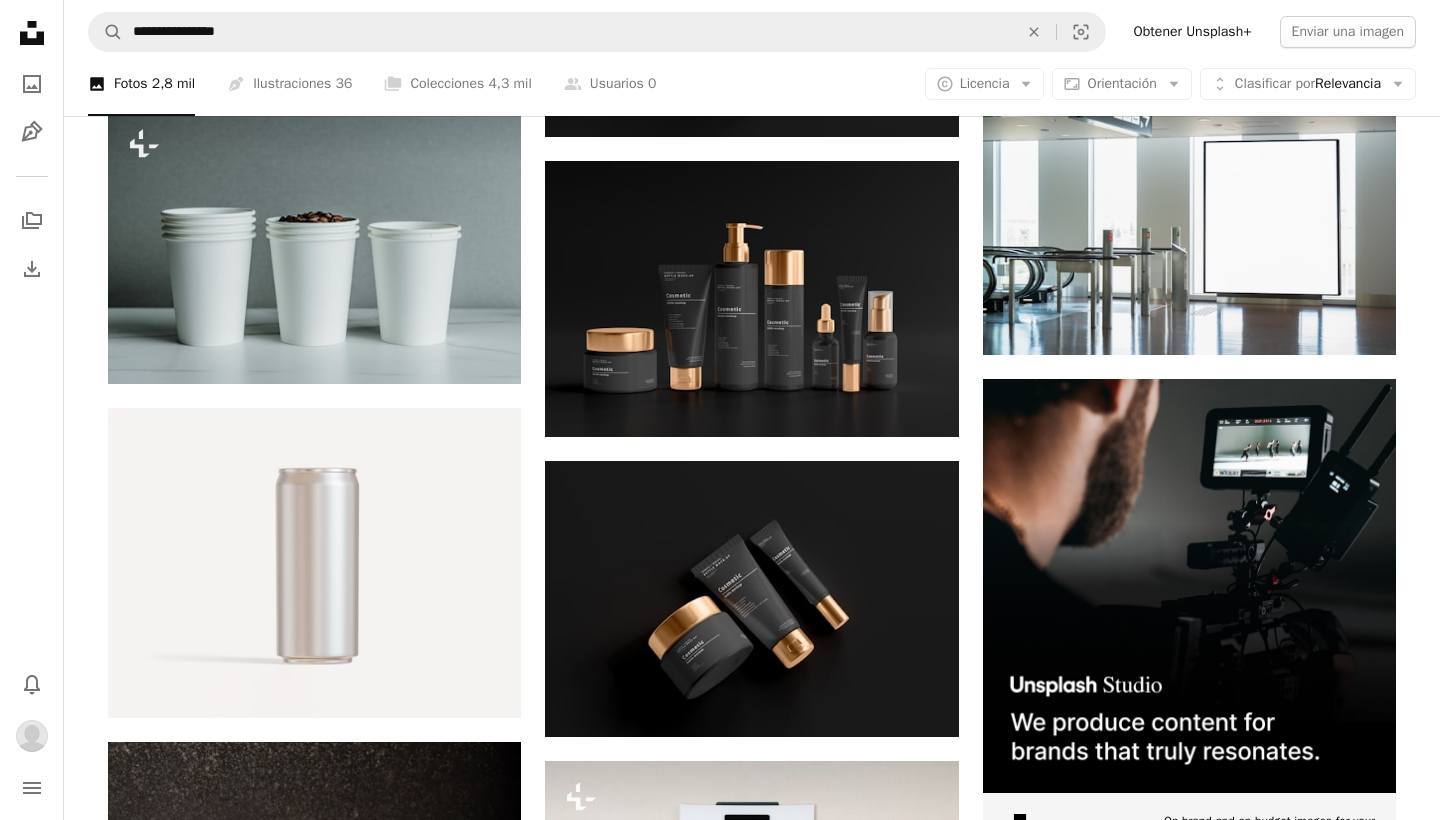 scroll, scrollTop: 7898, scrollLeft: 0, axis: vertical 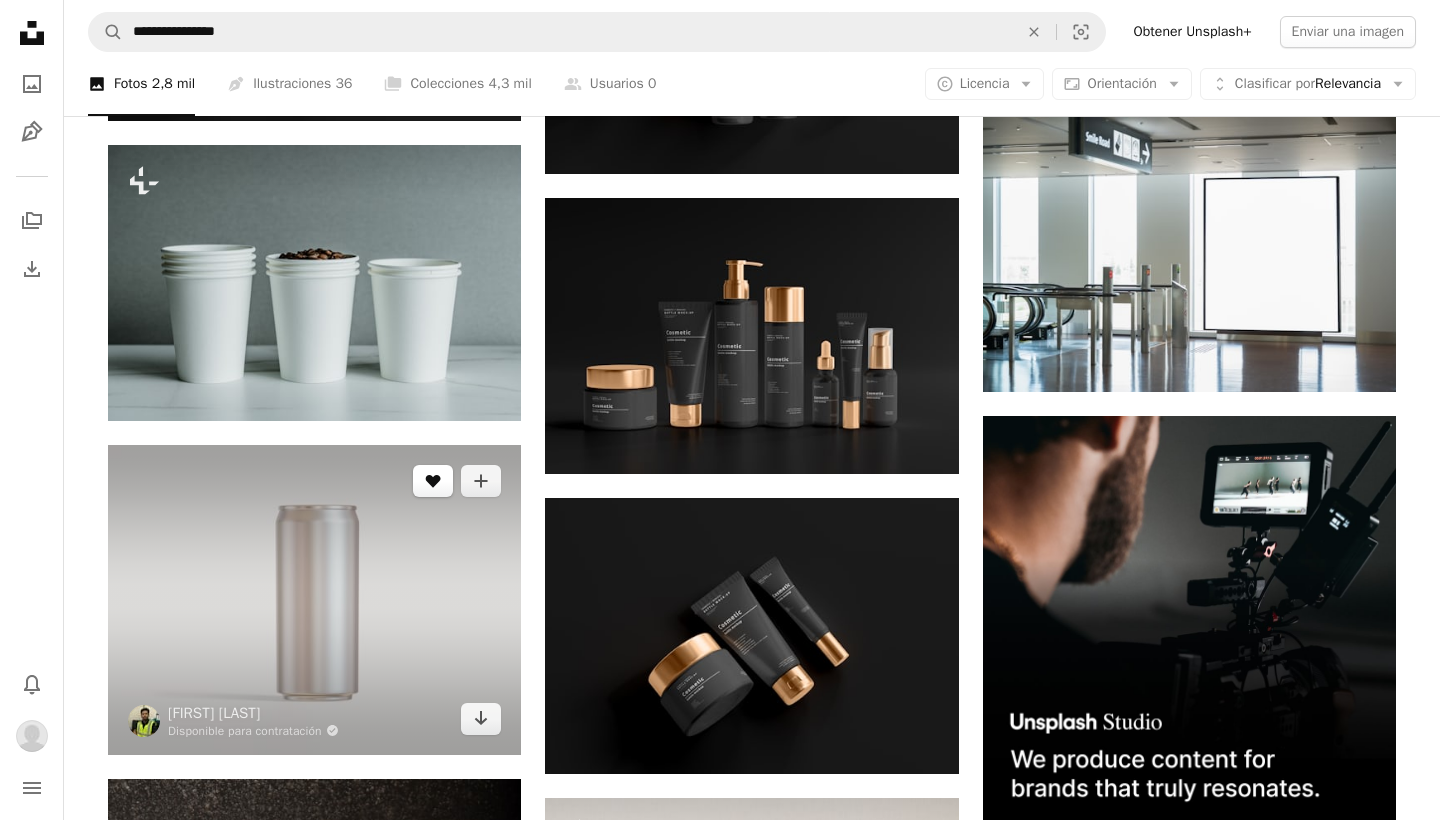 click on "A heart" 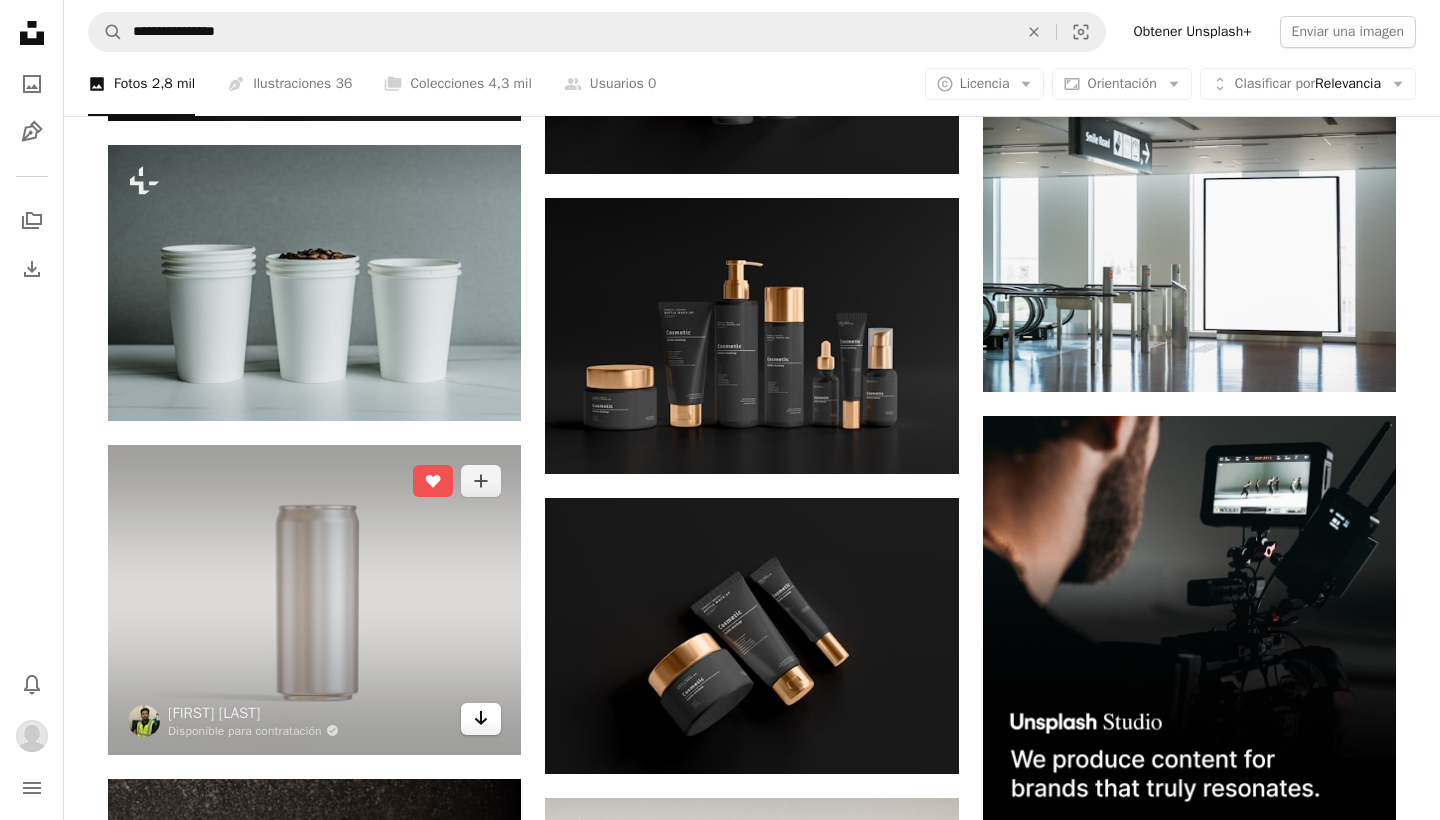 click on "Arrow pointing down" 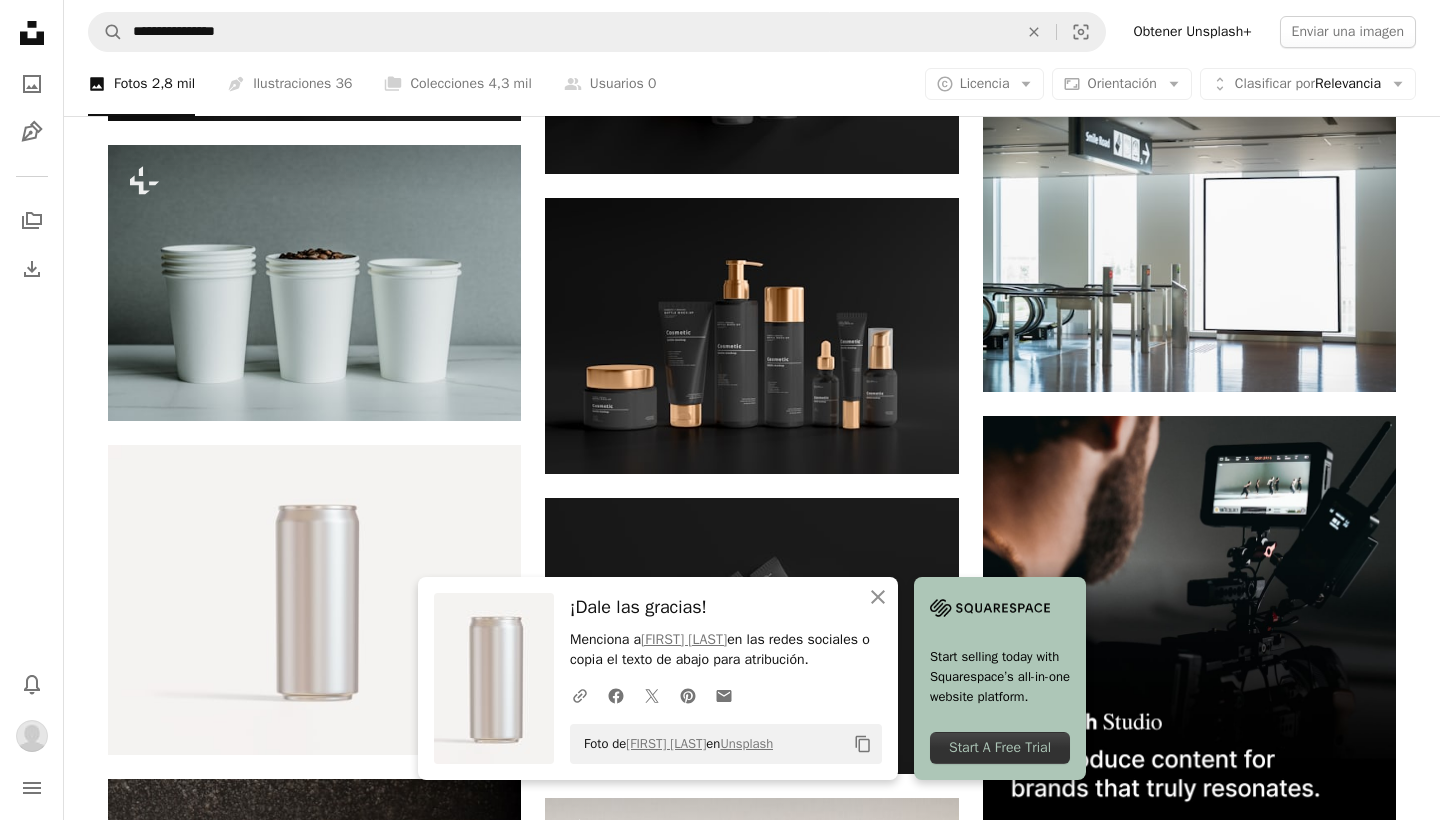 click on "Plus sign for Unsplash+ A heart A plus sign [FIRST] [LAST] Para  Unsplash+ A lock Descargar A heart A plus sign [FIRST] [LAST] Disponible para contratación A checkmark inside of a circle Arrow pointing down A heart A plus sign [FIRST] [LAST] Disponible para contratación A checkmark inside of a circle Arrow pointing down A heart A plus sign [FIRST] [LAST] Arrow pointing down A heart A plus sign [FIRST] [LAST] Arrow pointing down A heart A plus sign [FIRST] [LAST] Disponible para contratación A checkmark inside of a circle Arrow pointing down A heart A plus sign [FIRST] [LAST] Disponible para contratación A checkmark inside of a circle Arrow pointing down Plus sign for Unsplash+ A heart A plus sign [FIRST] [LAST] Para  Unsplash+ A lock Descargar The best in on-brand content creation Learn More A heart" at bounding box center [752, -1514] 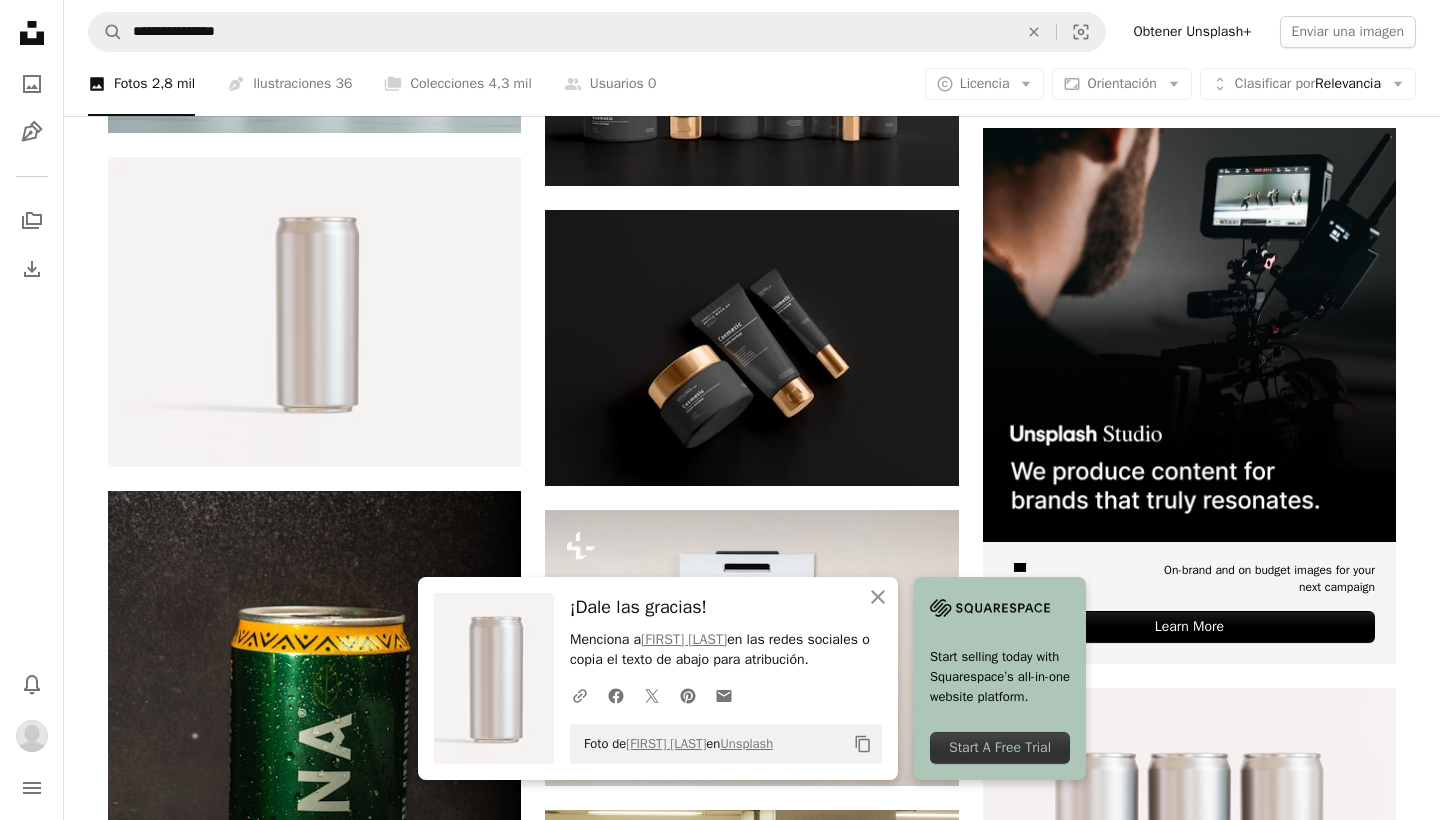 scroll, scrollTop: 8218, scrollLeft: 0, axis: vertical 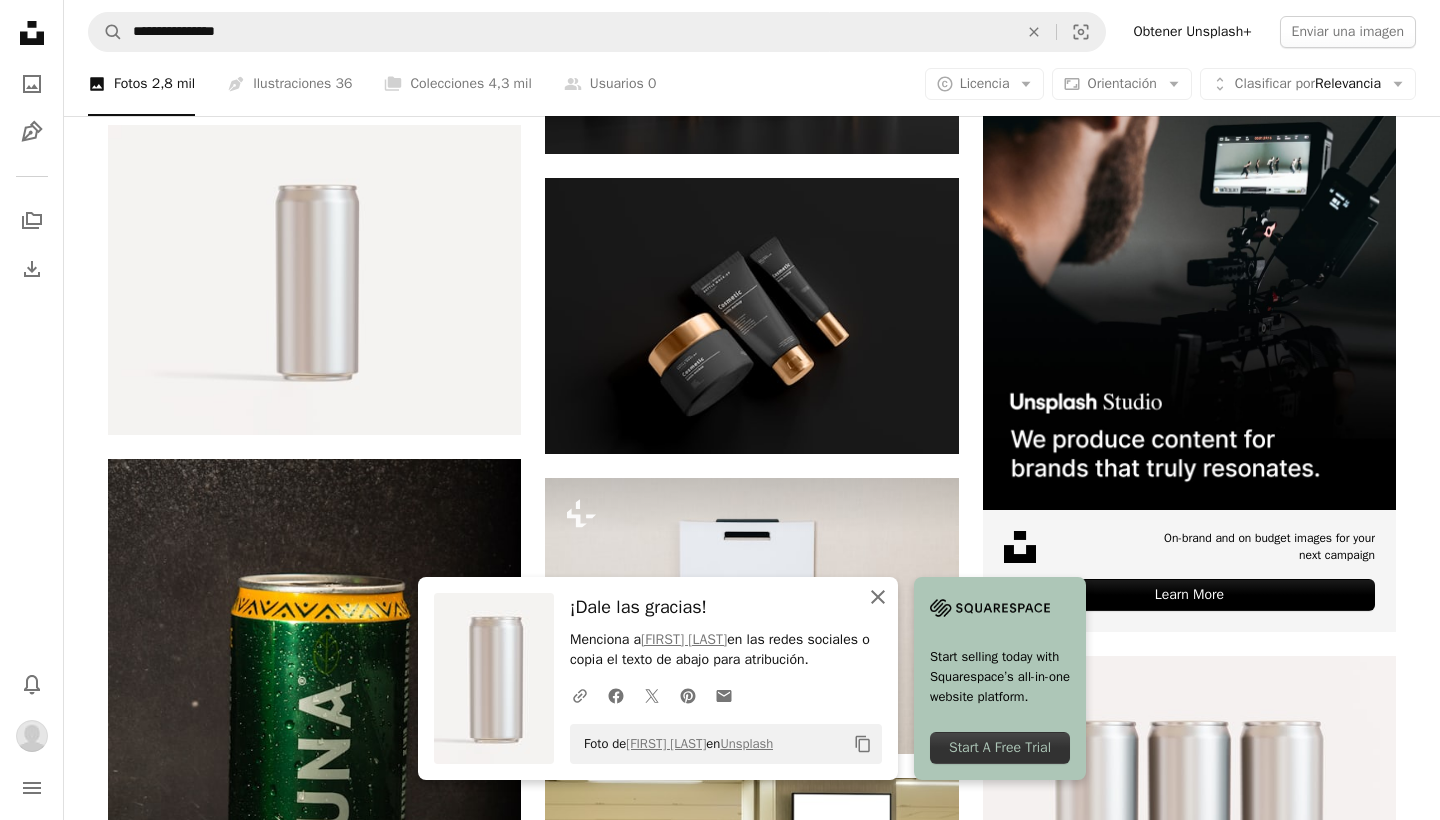 click on "An X shape" 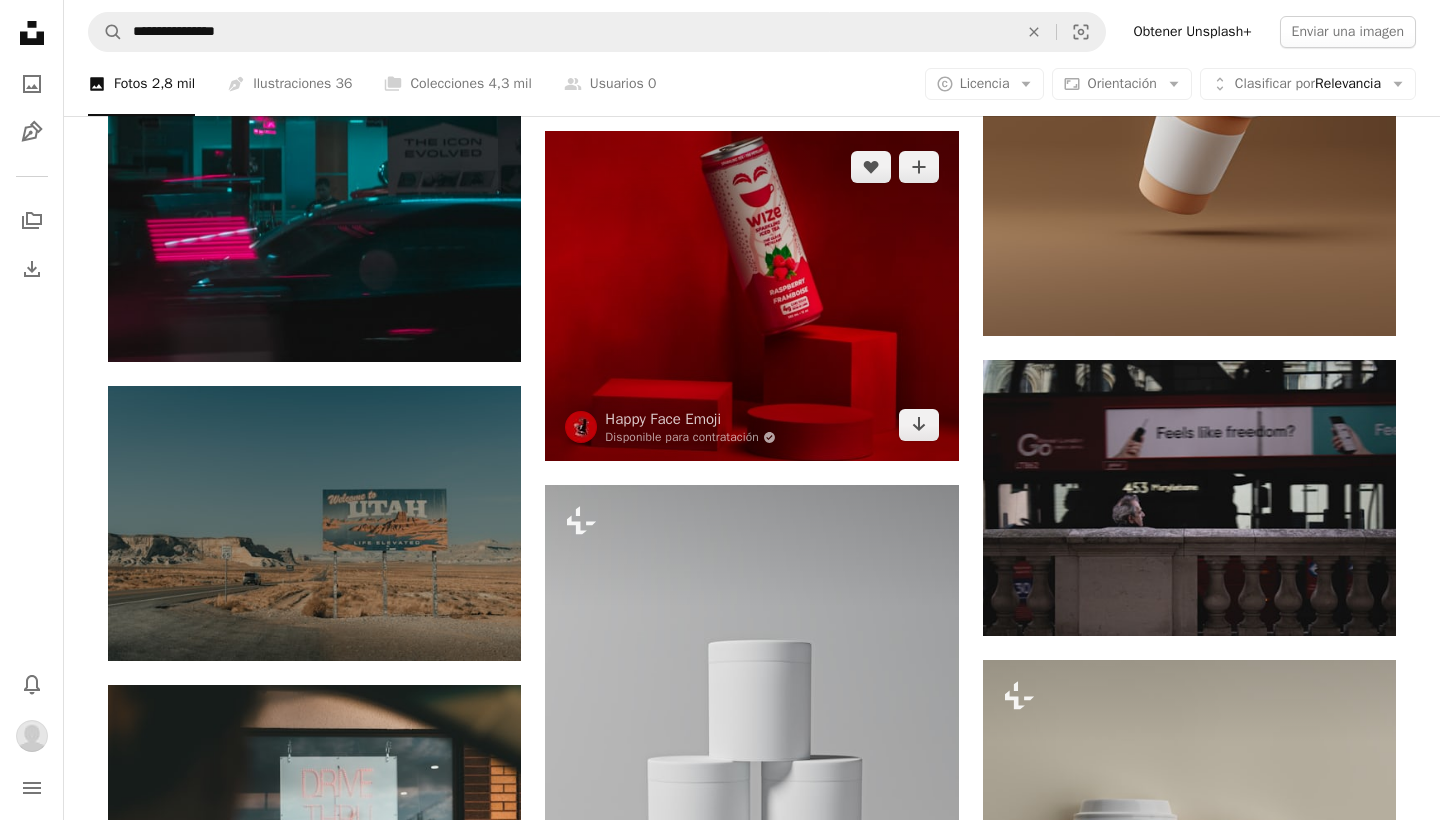 scroll, scrollTop: 23061, scrollLeft: 0, axis: vertical 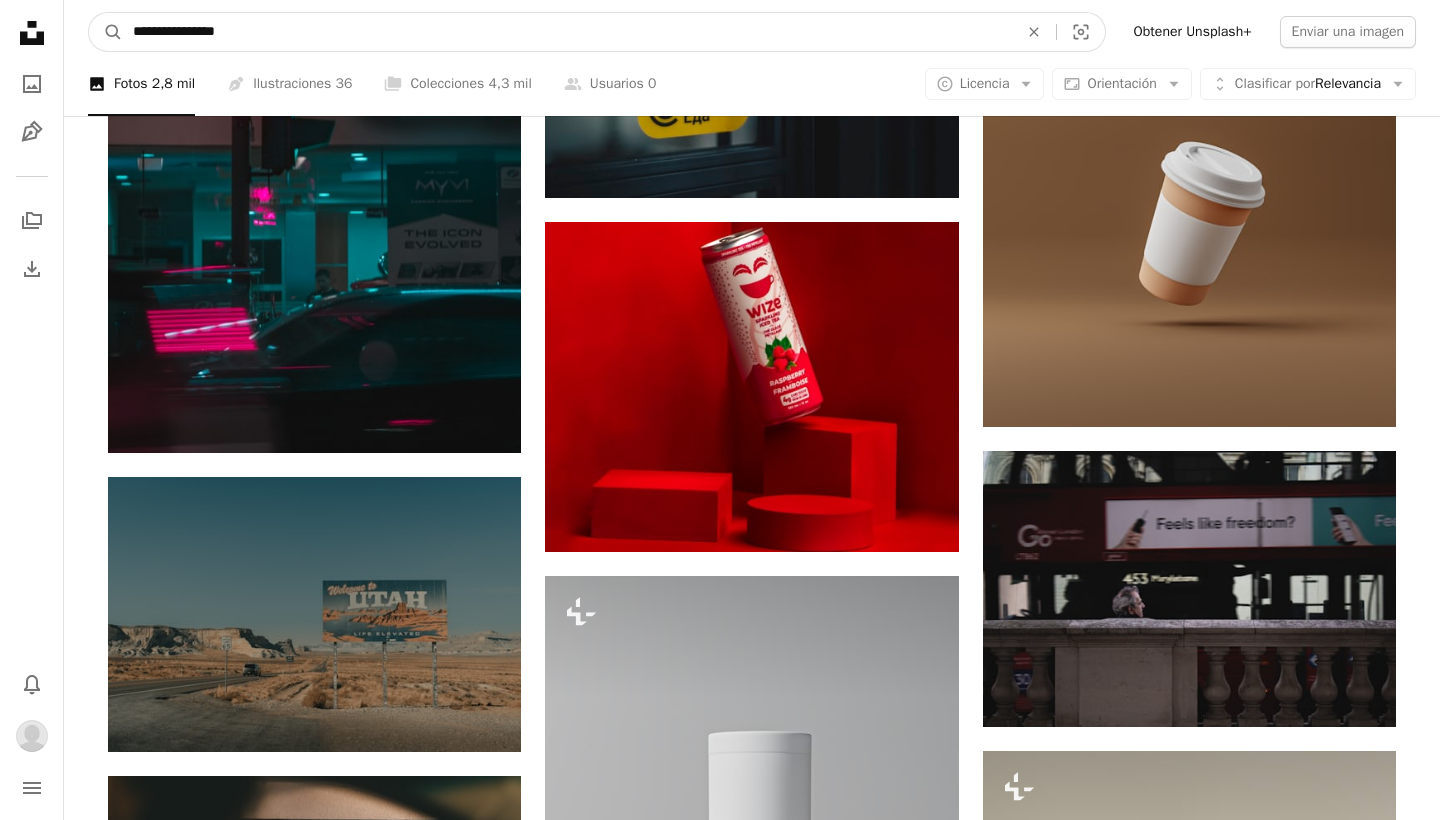 click on "**********" at bounding box center (567, 32) 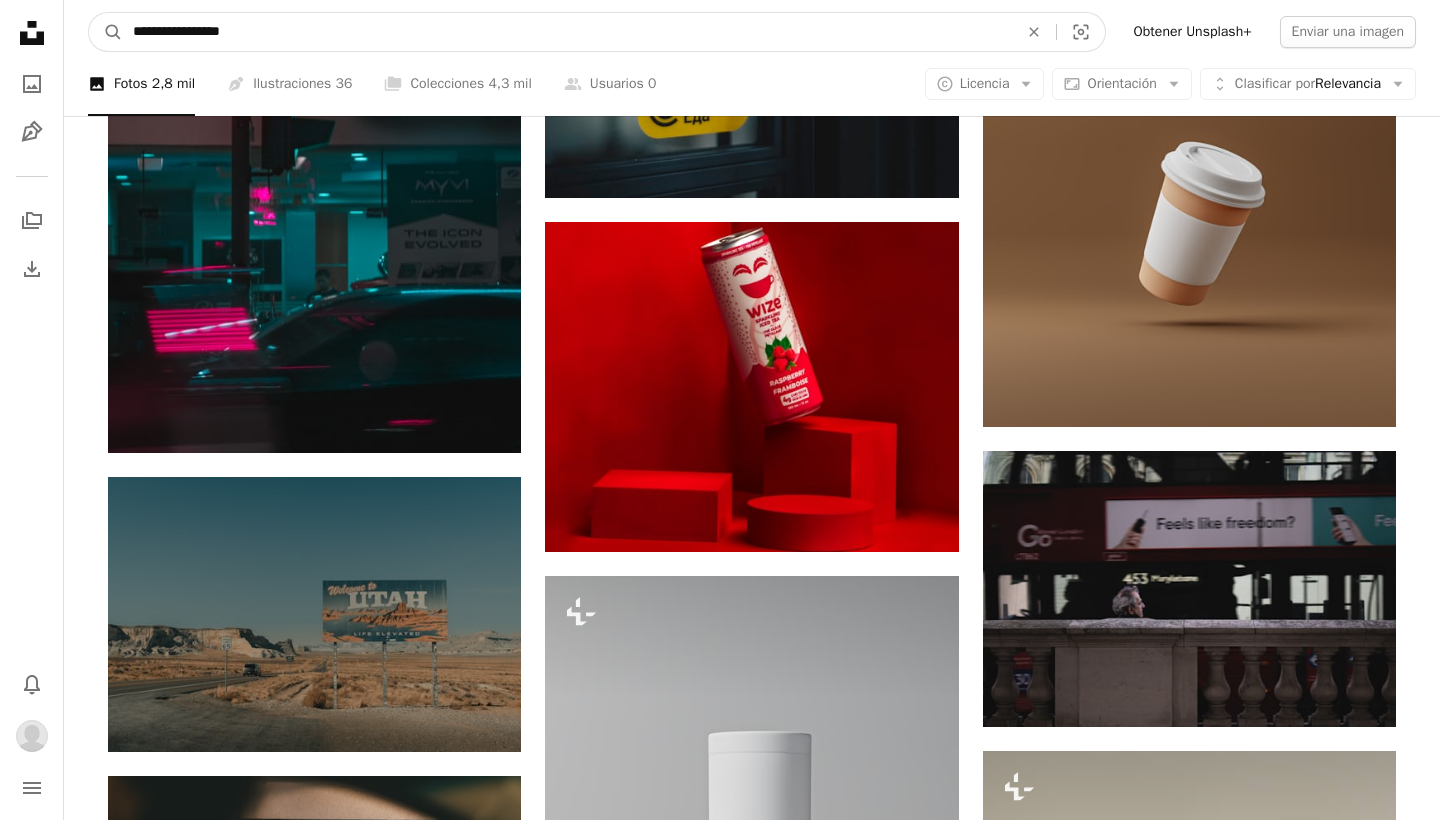 click on "A magnifying glass" at bounding box center (106, 32) 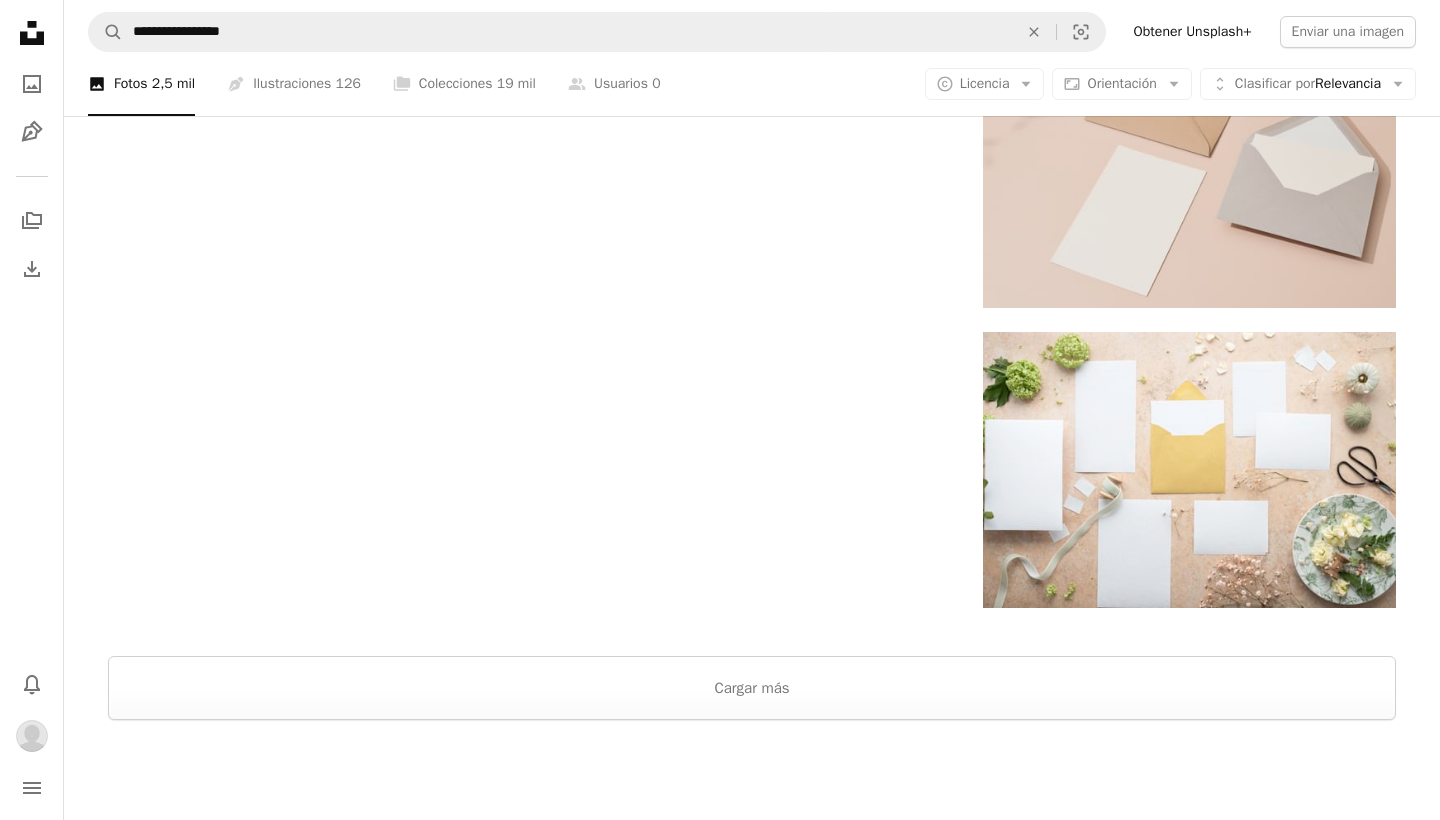 scroll, scrollTop: 2529, scrollLeft: 0, axis: vertical 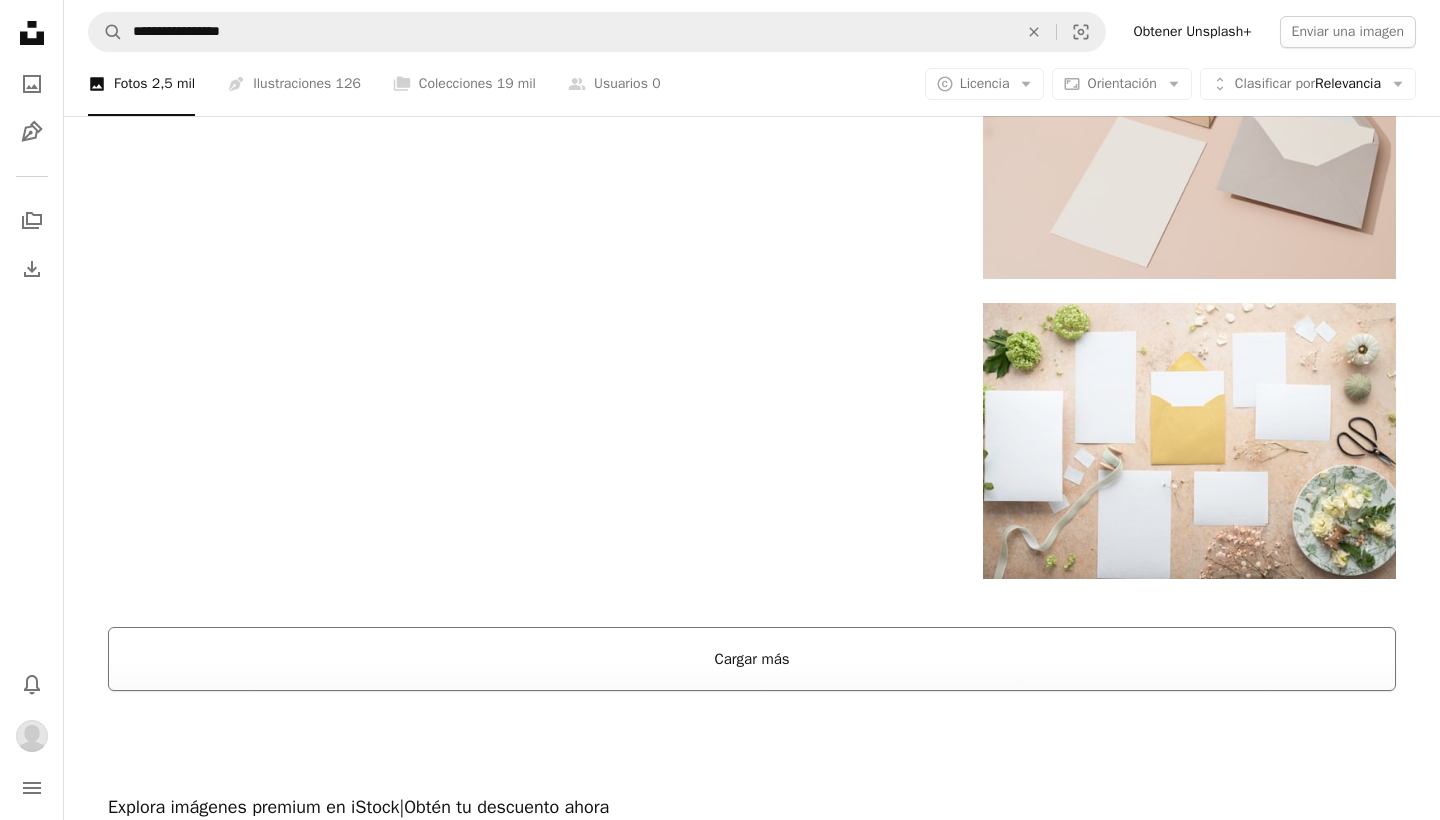 click on "Cargar más" at bounding box center [752, 659] 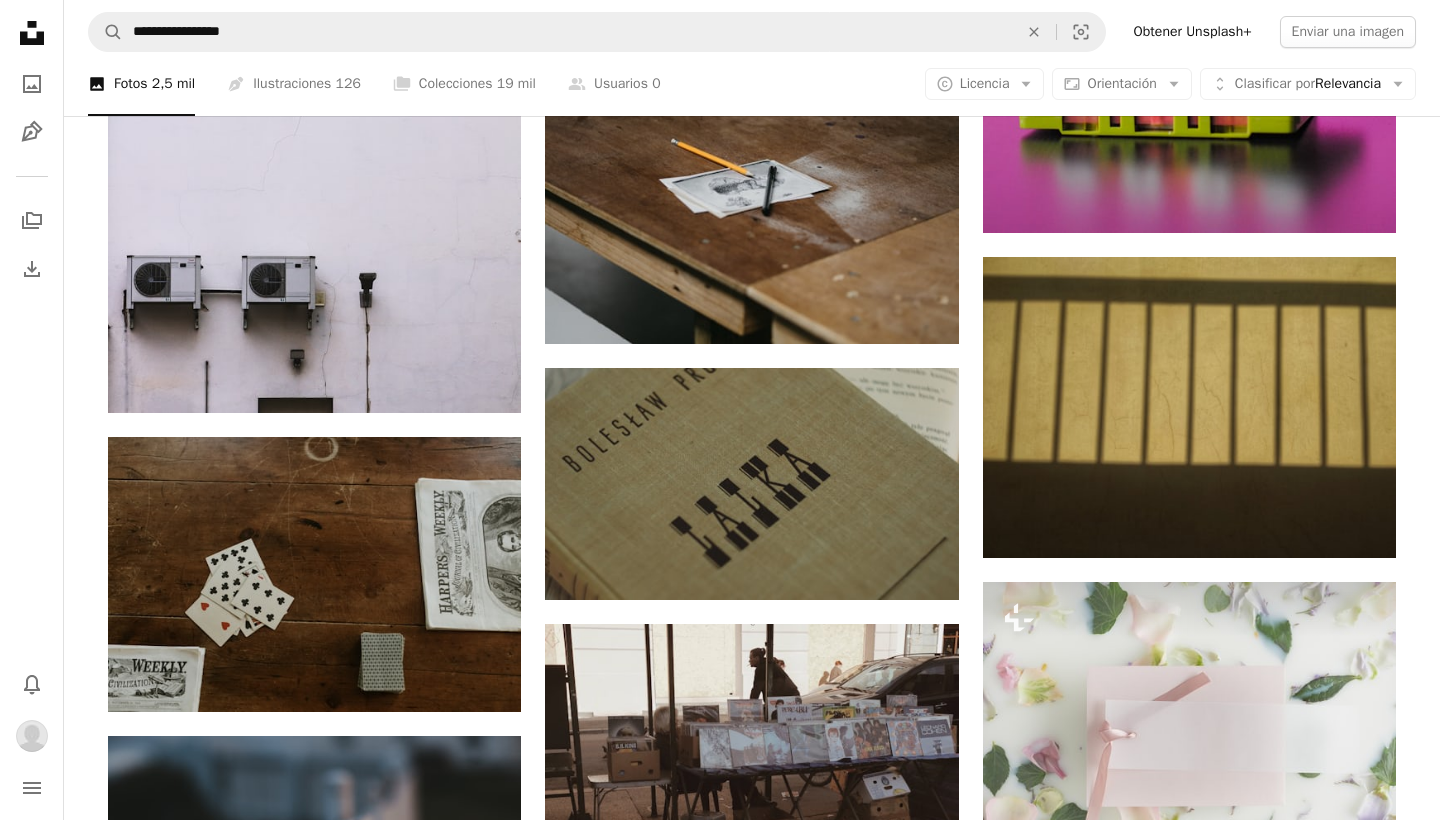 scroll, scrollTop: 33372, scrollLeft: 0, axis: vertical 